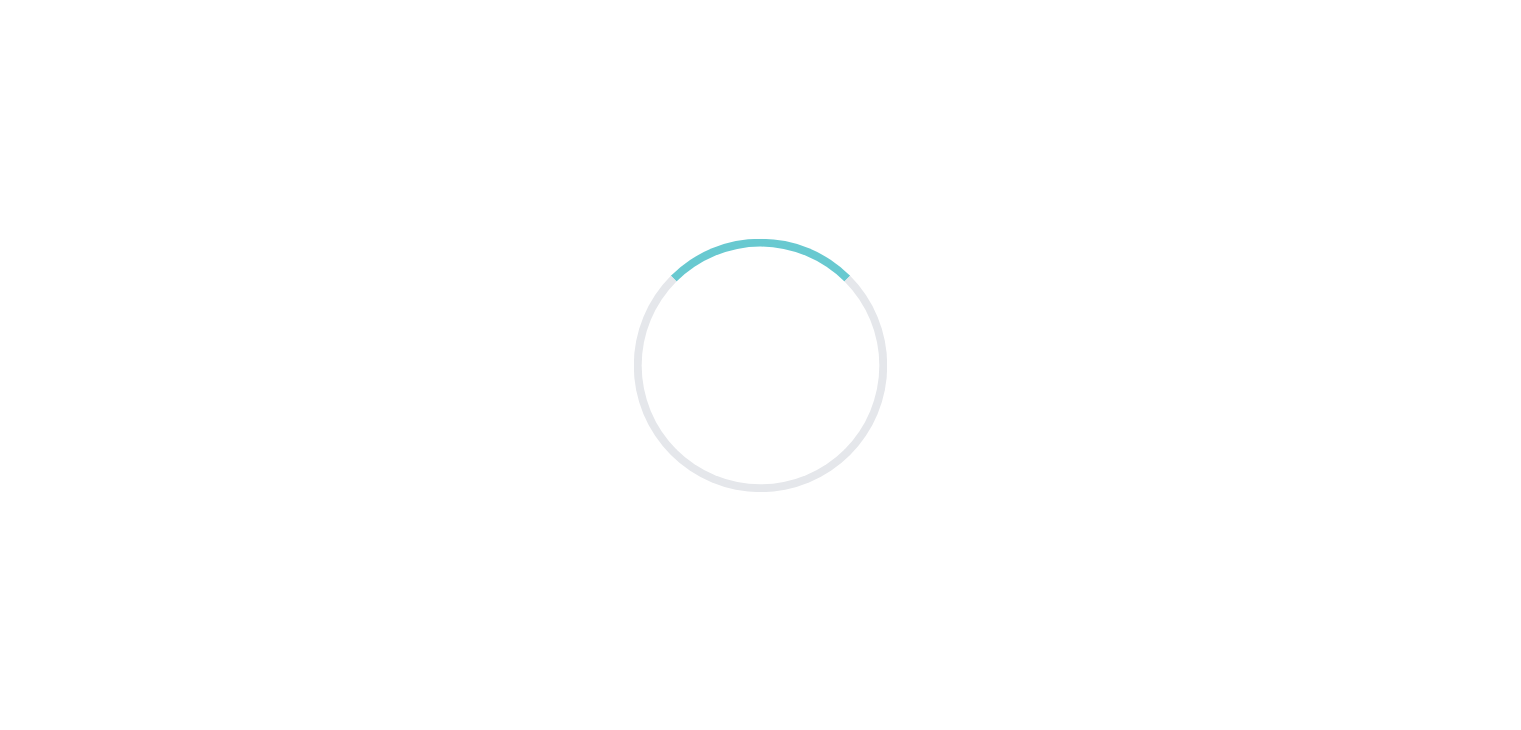 scroll, scrollTop: 0, scrollLeft: 0, axis: both 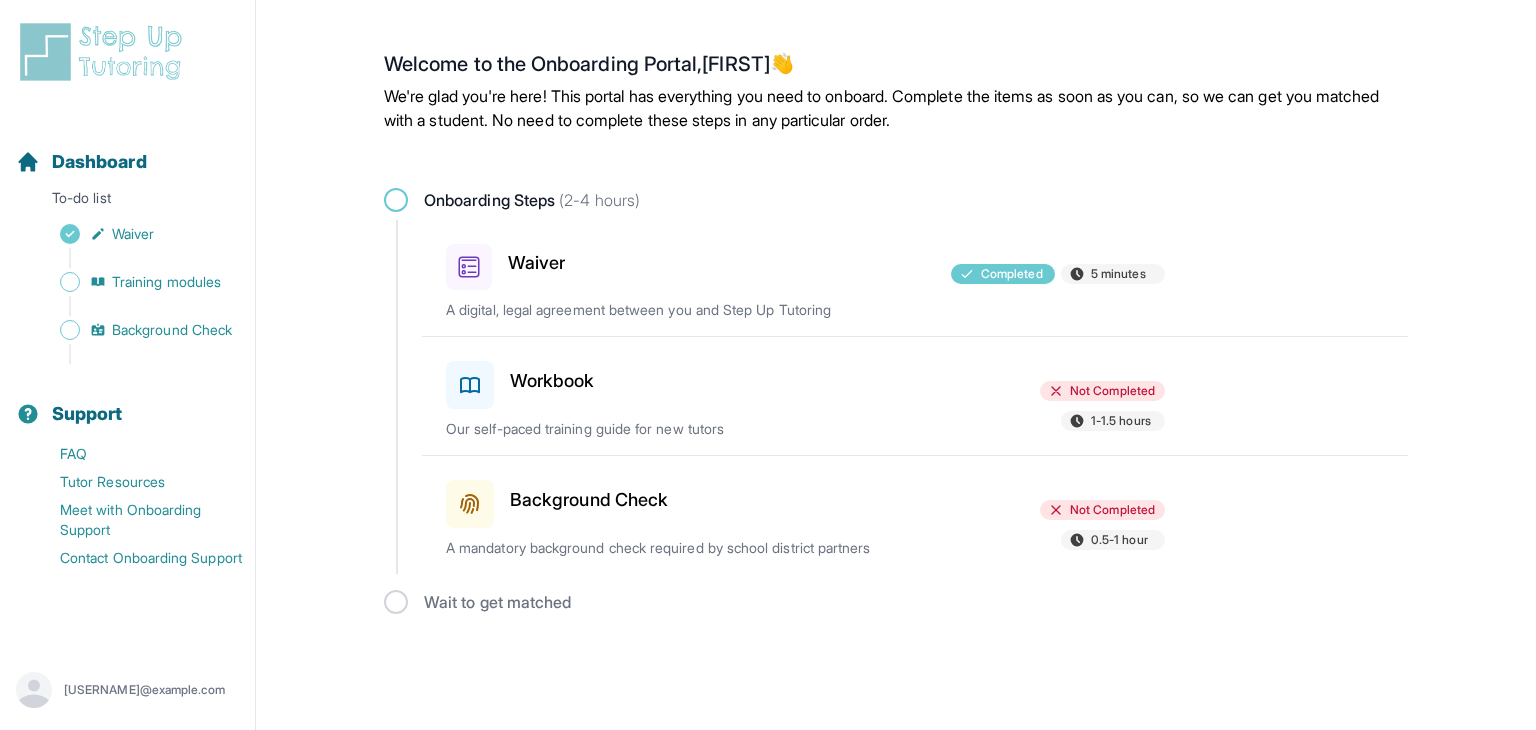click on "Workbook" at bounding box center (552, 381) 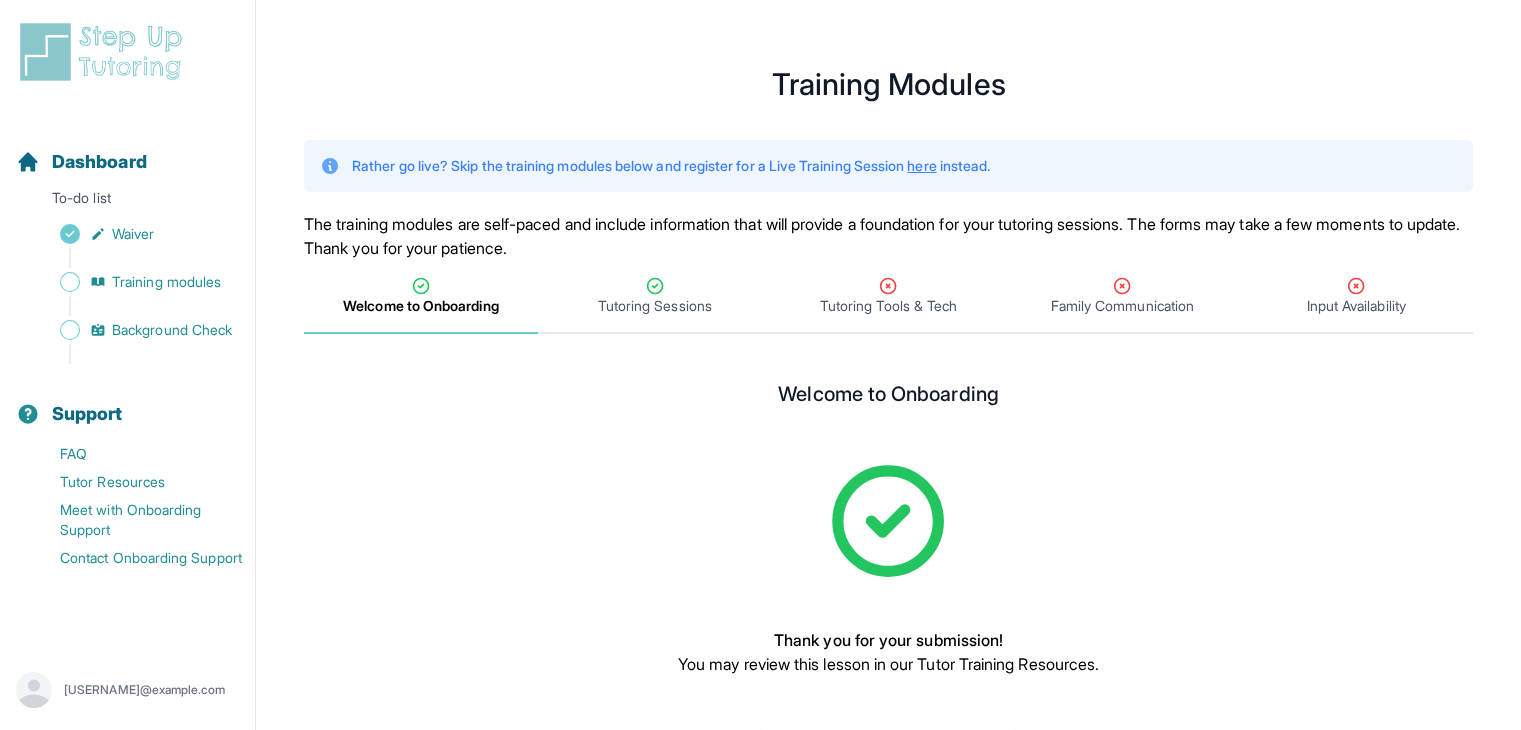 scroll, scrollTop: 86, scrollLeft: 0, axis: vertical 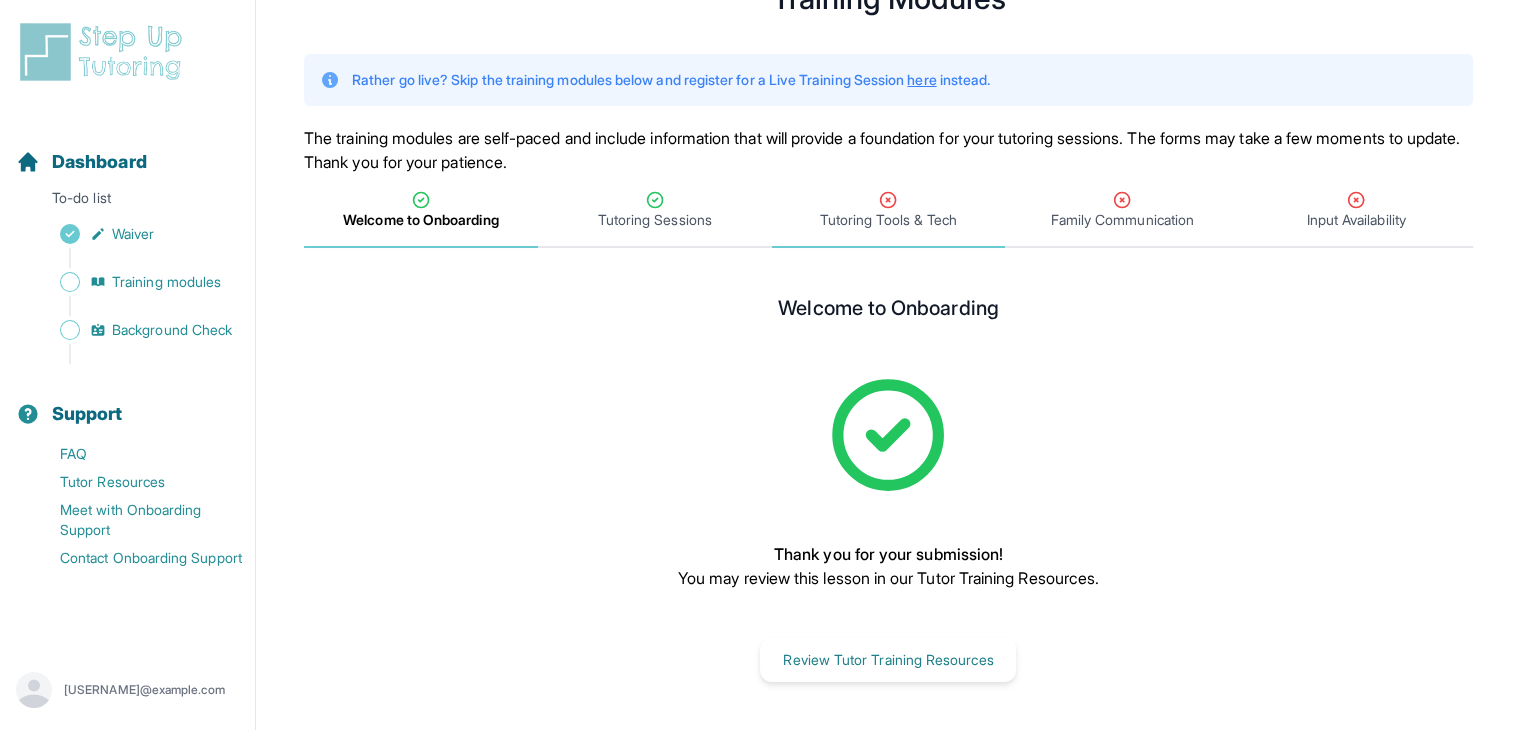 click on "Tutoring Tools & Tech" at bounding box center [888, 220] 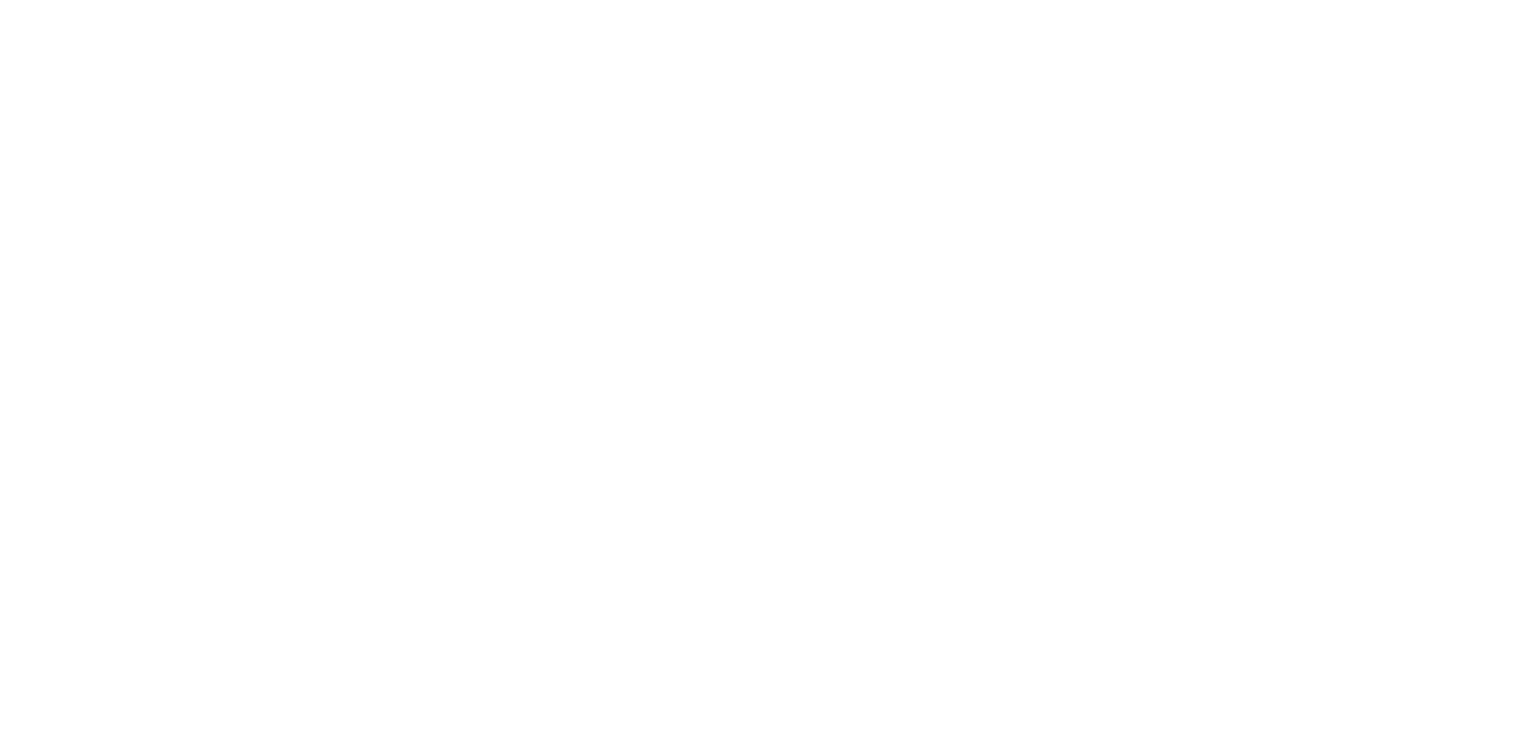 scroll, scrollTop: 414, scrollLeft: 0, axis: vertical 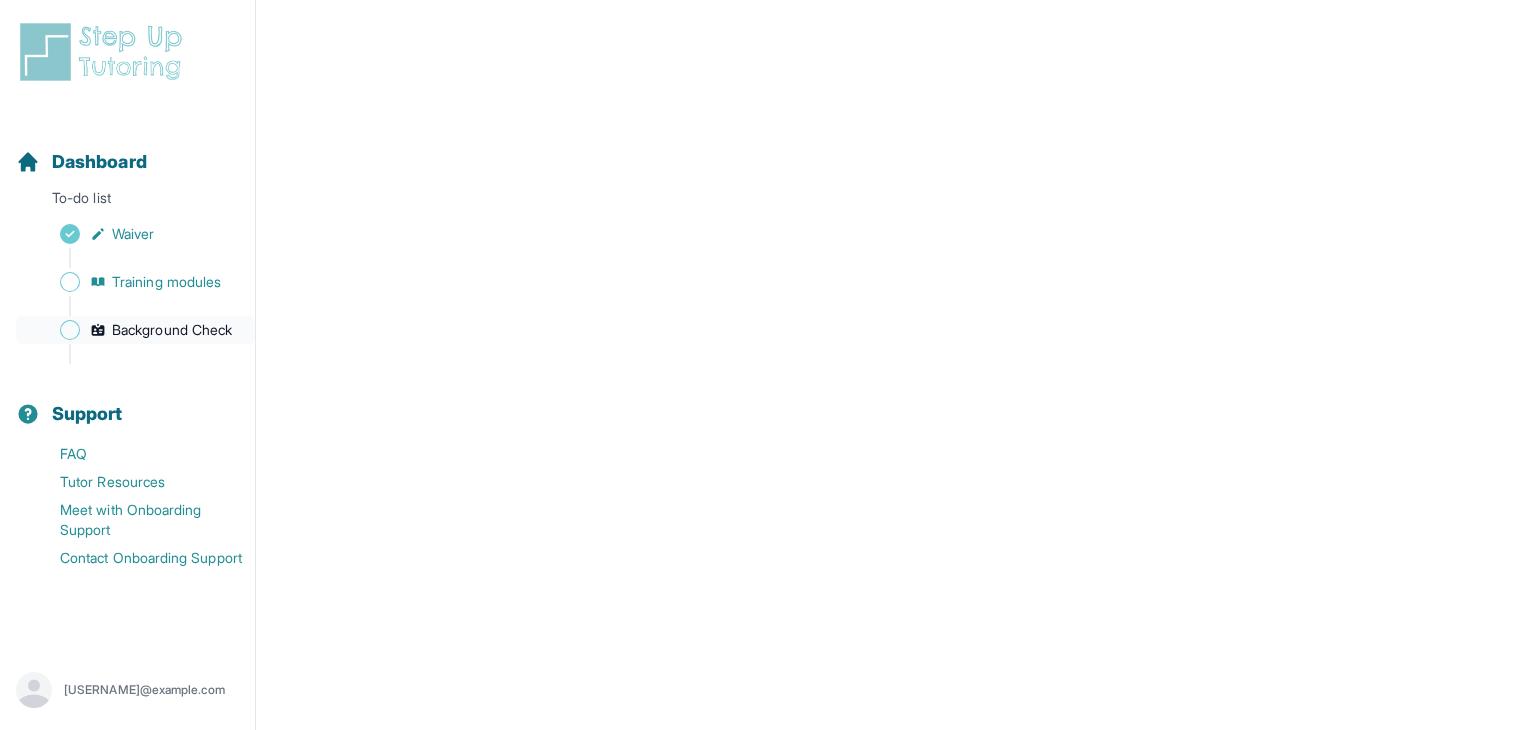 click on "Background Check" at bounding box center [172, 330] 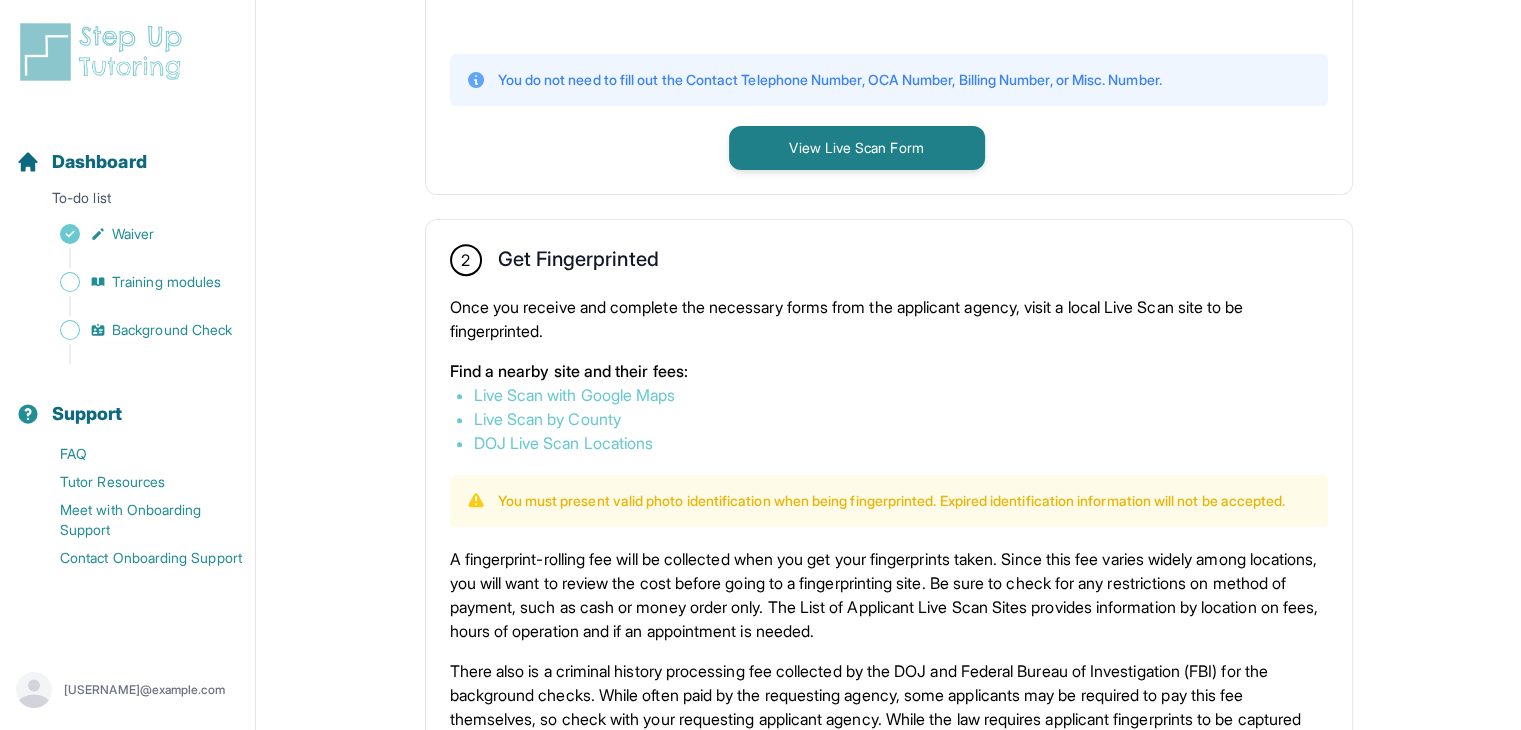 scroll, scrollTop: 920, scrollLeft: 0, axis: vertical 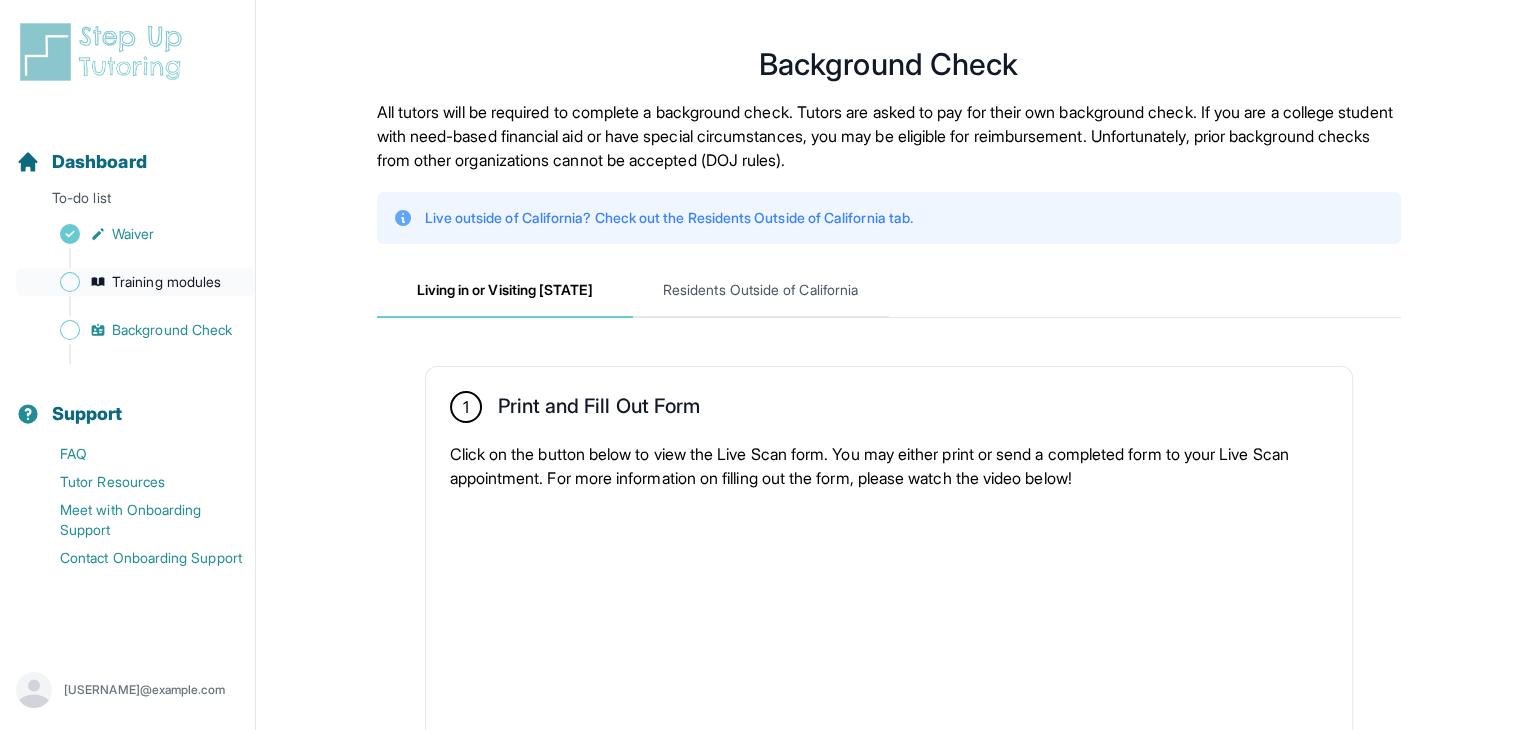 click on "Training modules" at bounding box center [135, 282] 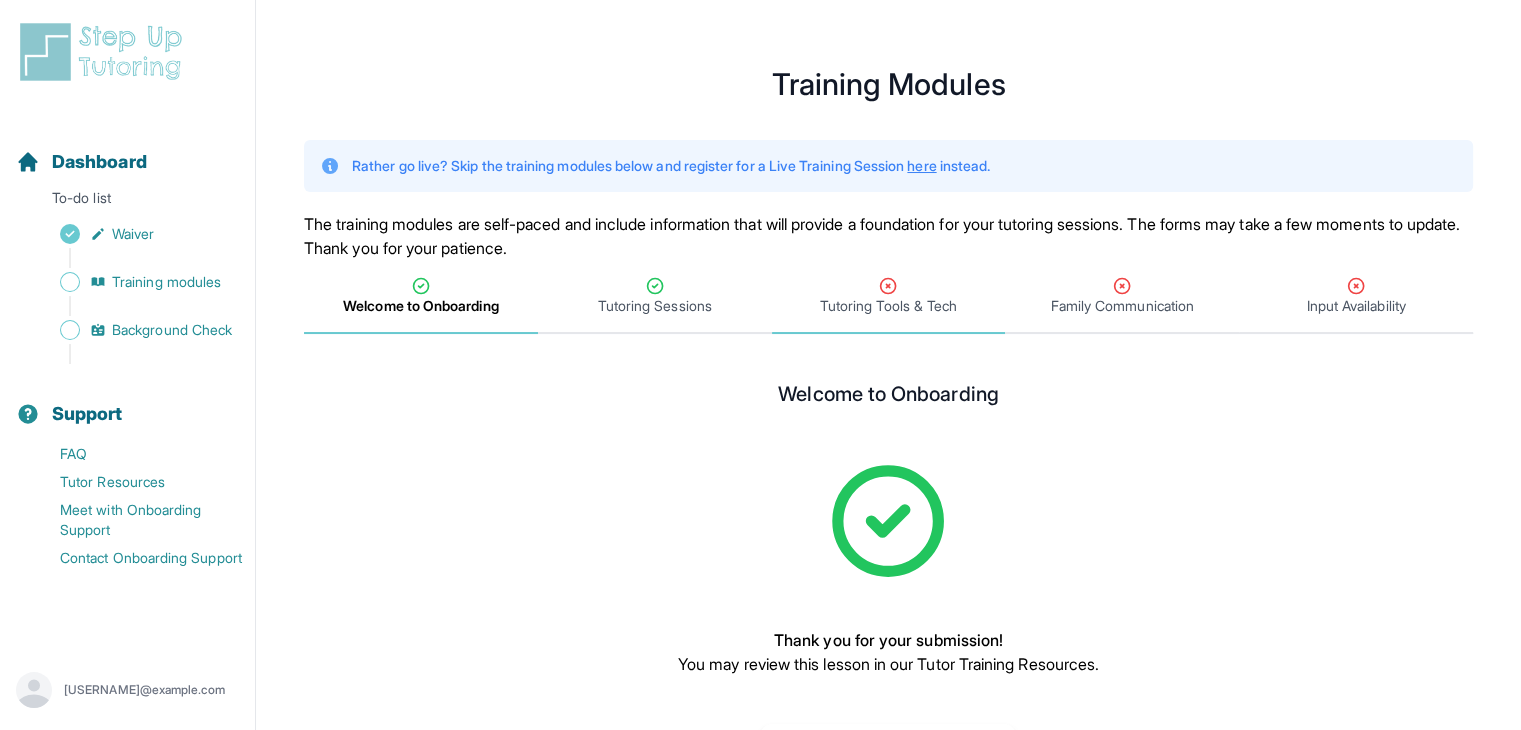click on "Tutoring Tools & Tech" at bounding box center [889, 296] 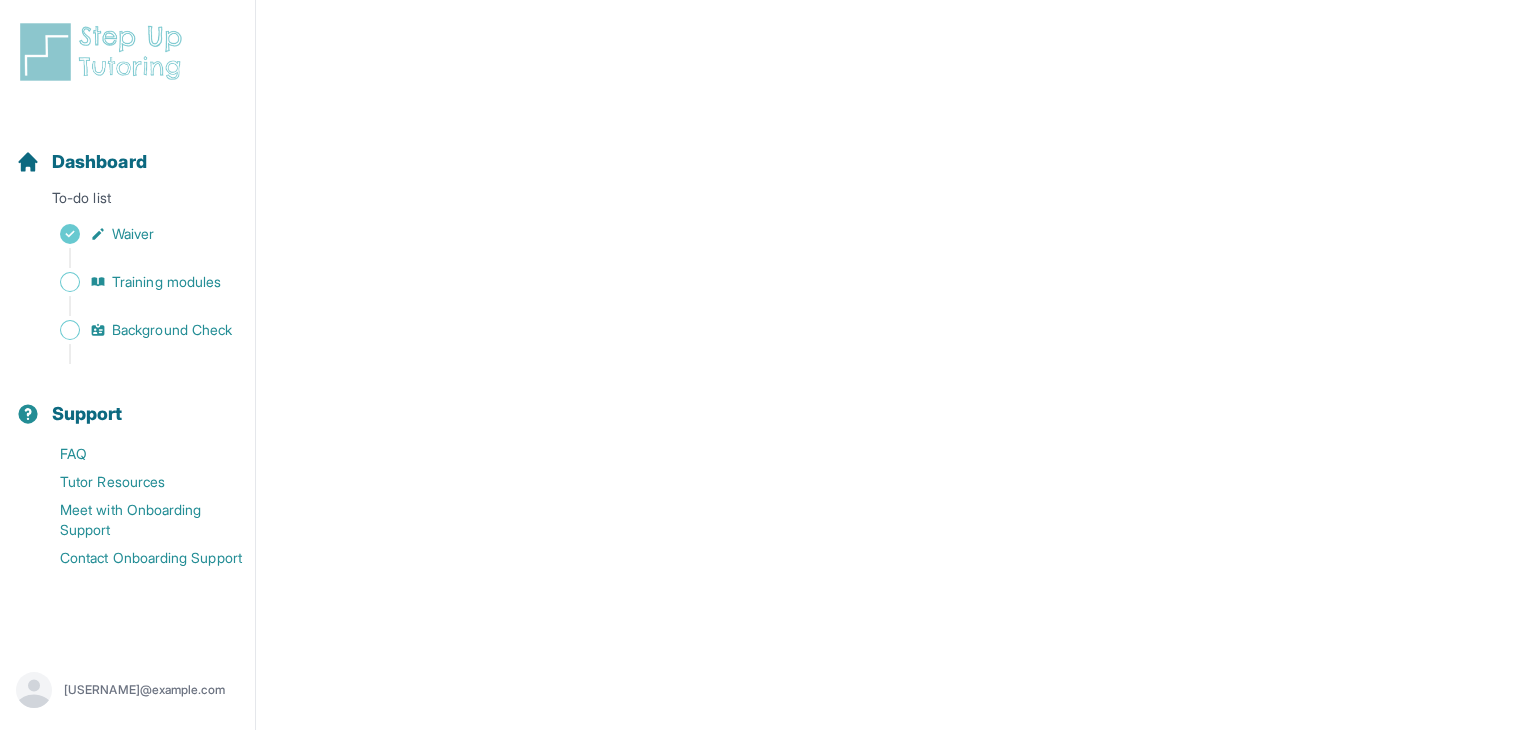 scroll, scrollTop: 0, scrollLeft: 0, axis: both 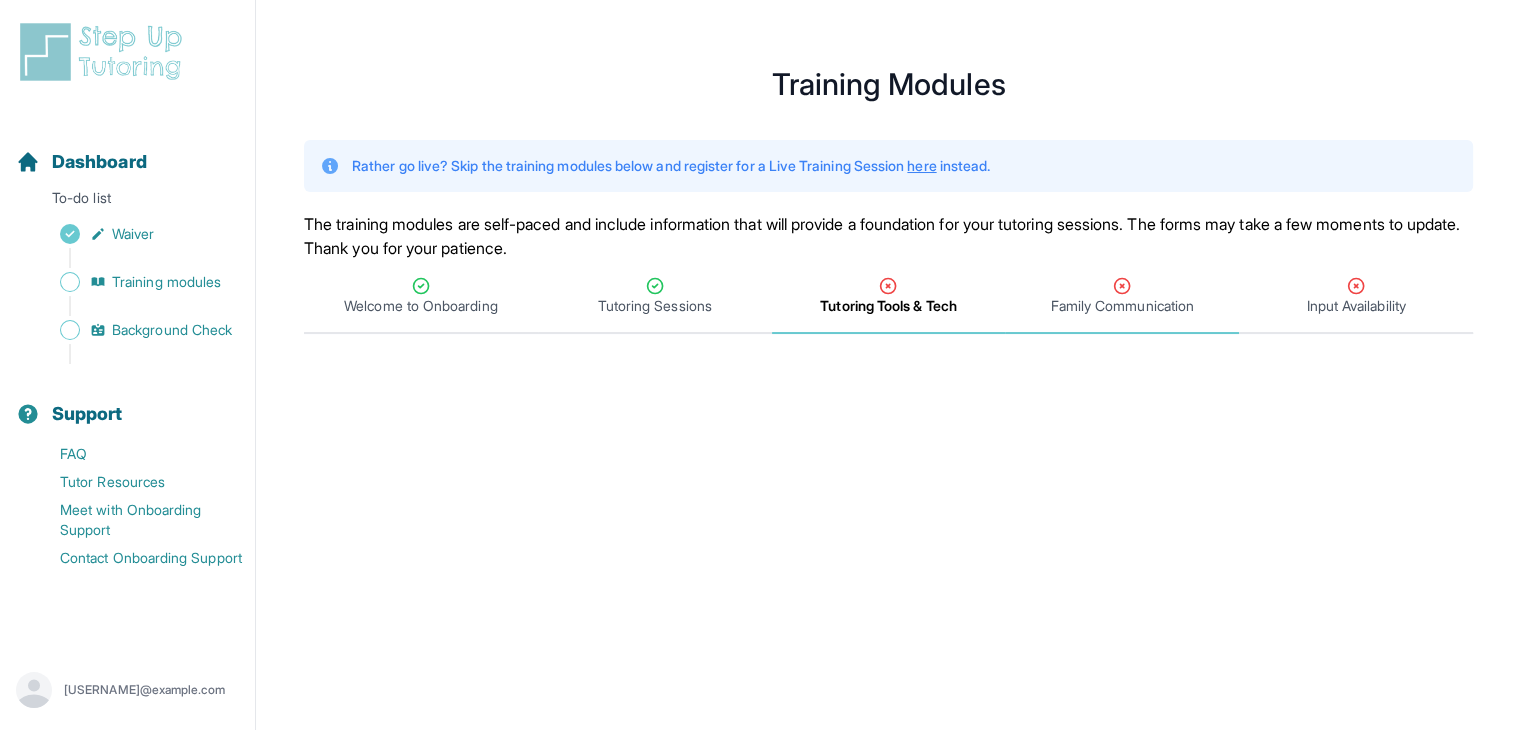 click on "Family Communication" at bounding box center (1122, 306) 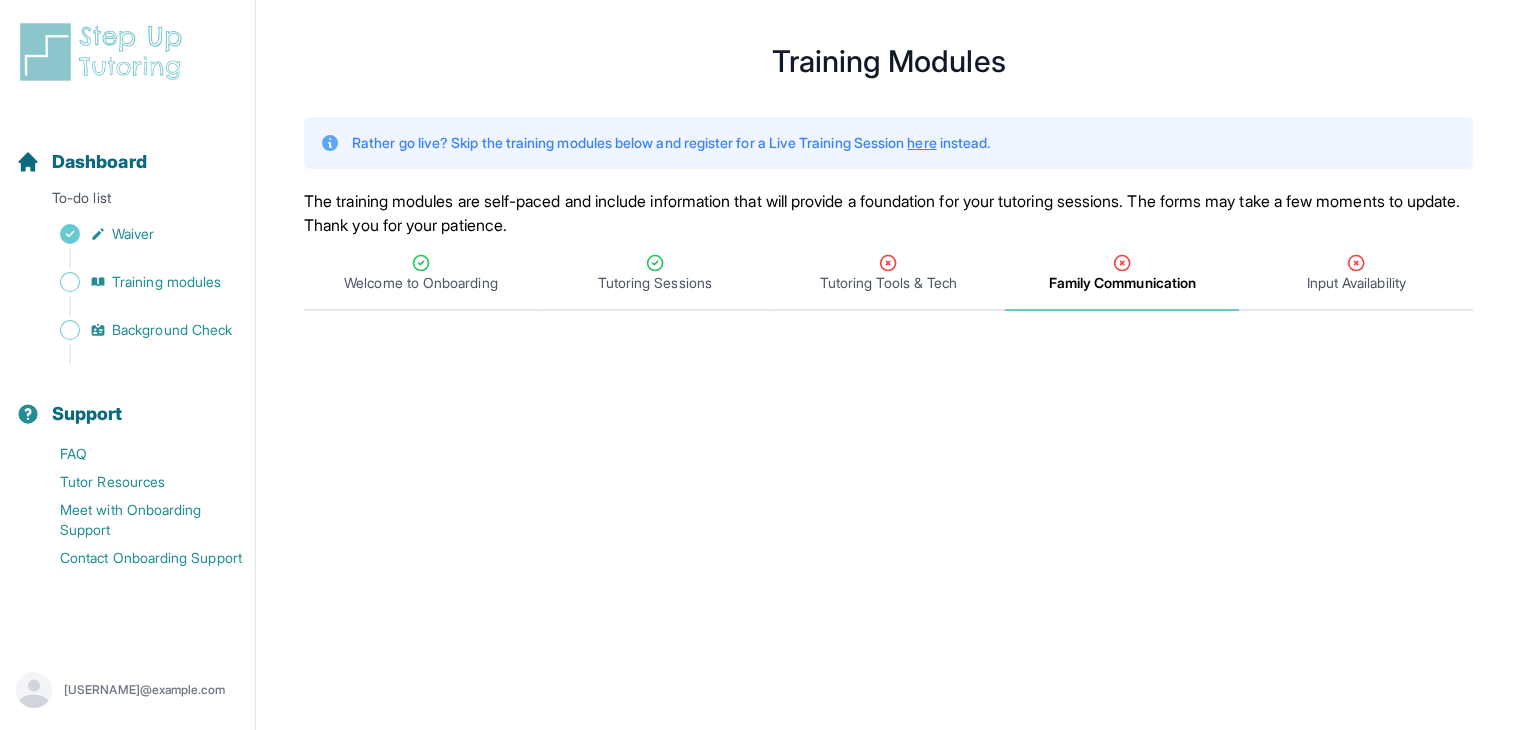 scroll, scrollTop: 20, scrollLeft: 0, axis: vertical 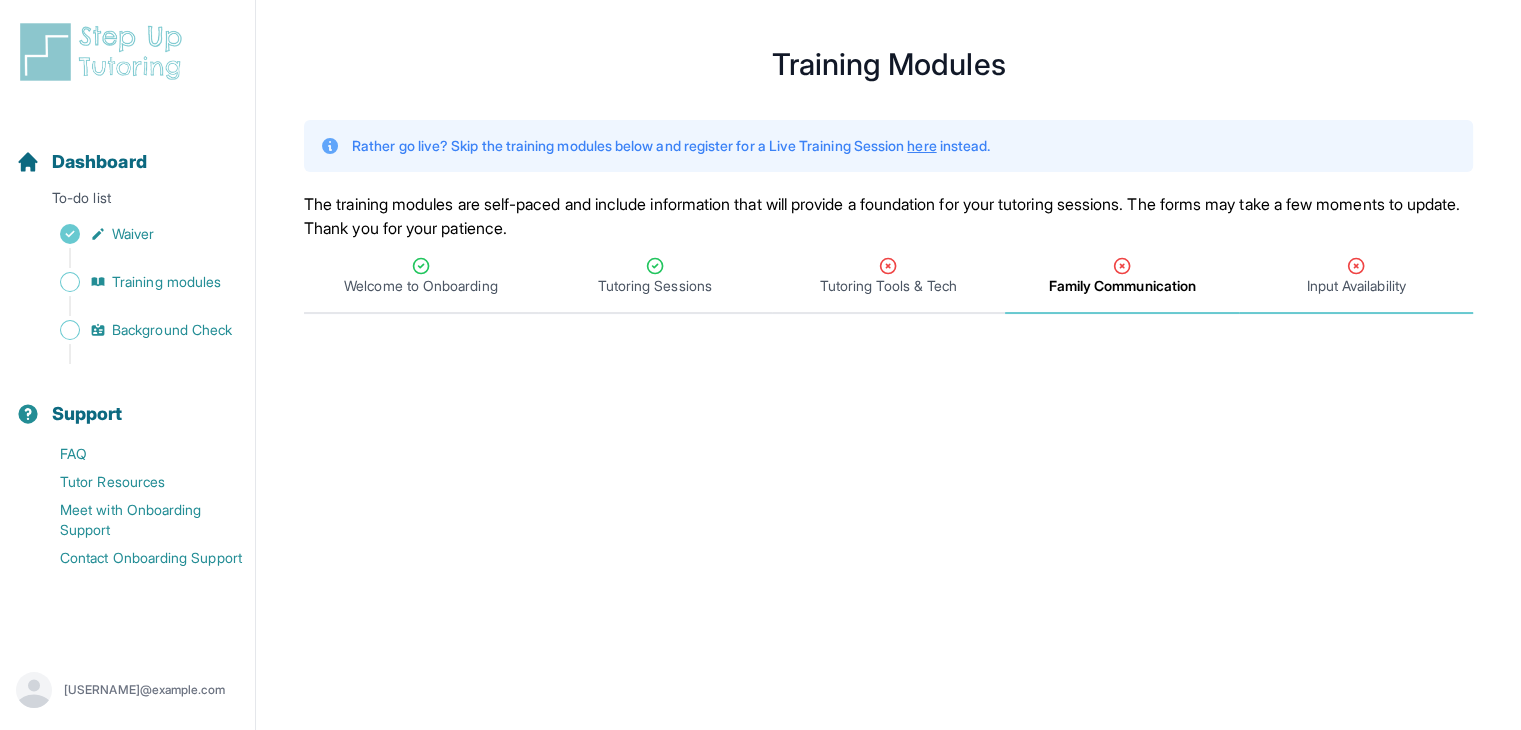 click on "Input Availability" at bounding box center [1356, 276] 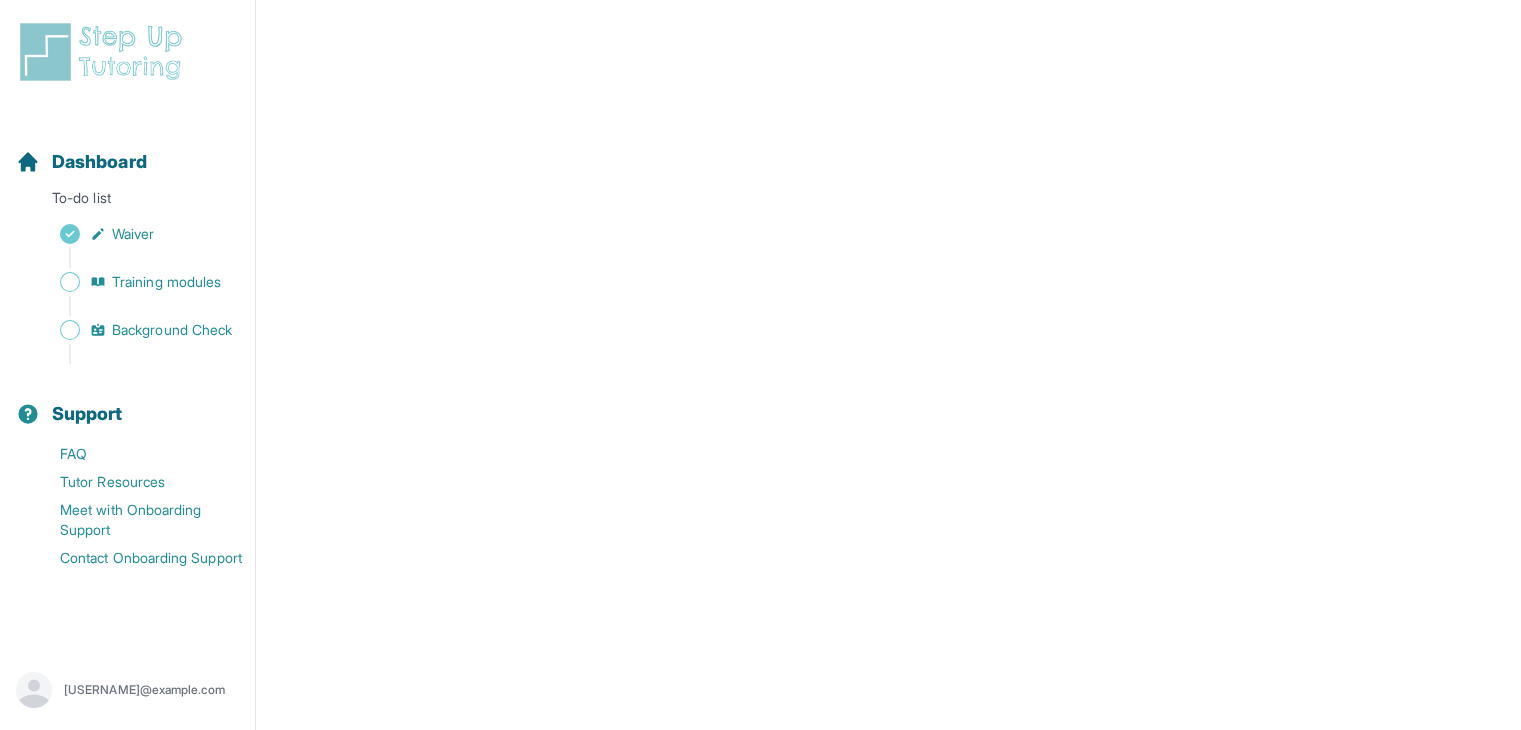 scroll, scrollTop: 0, scrollLeft: 0, axis: both 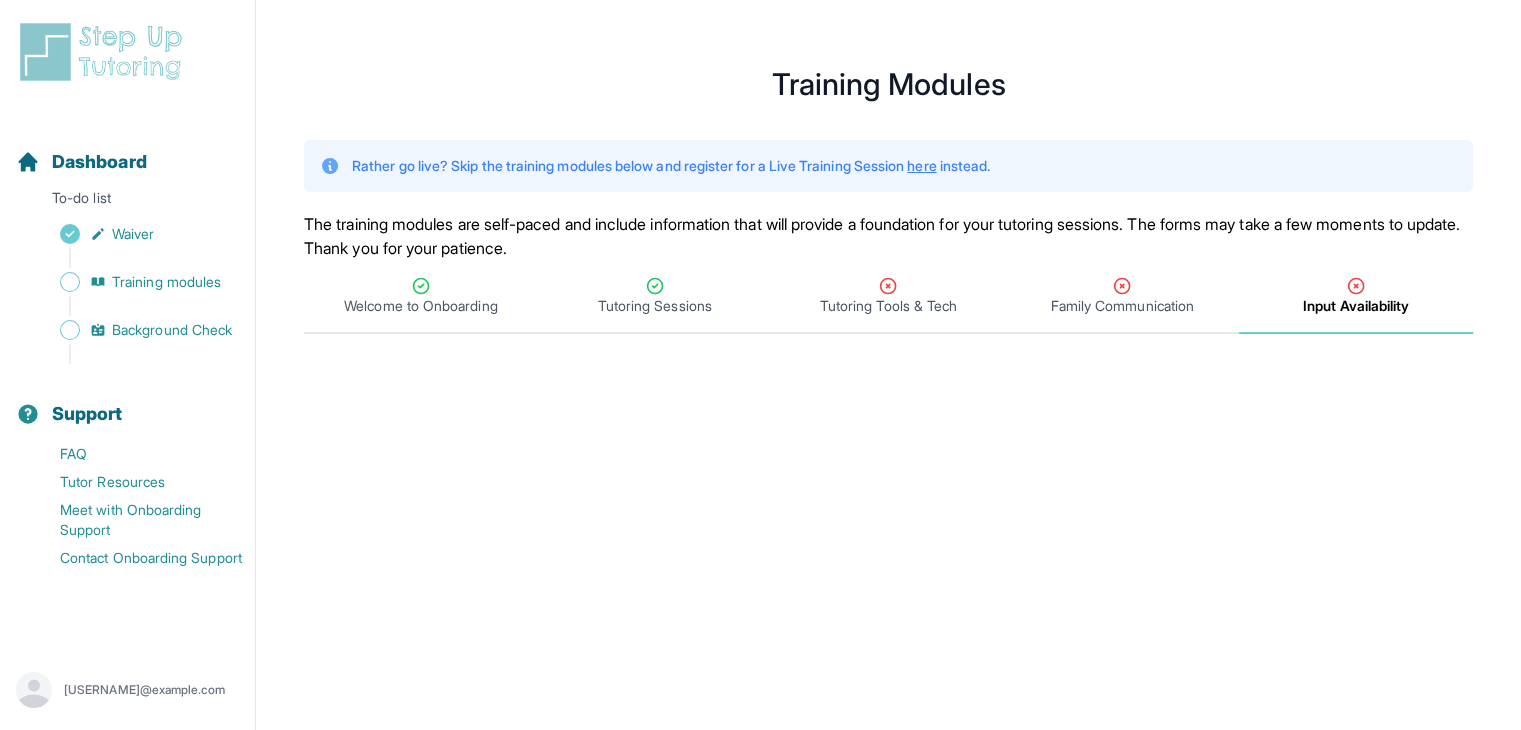 click at bounding box center [105, 52] 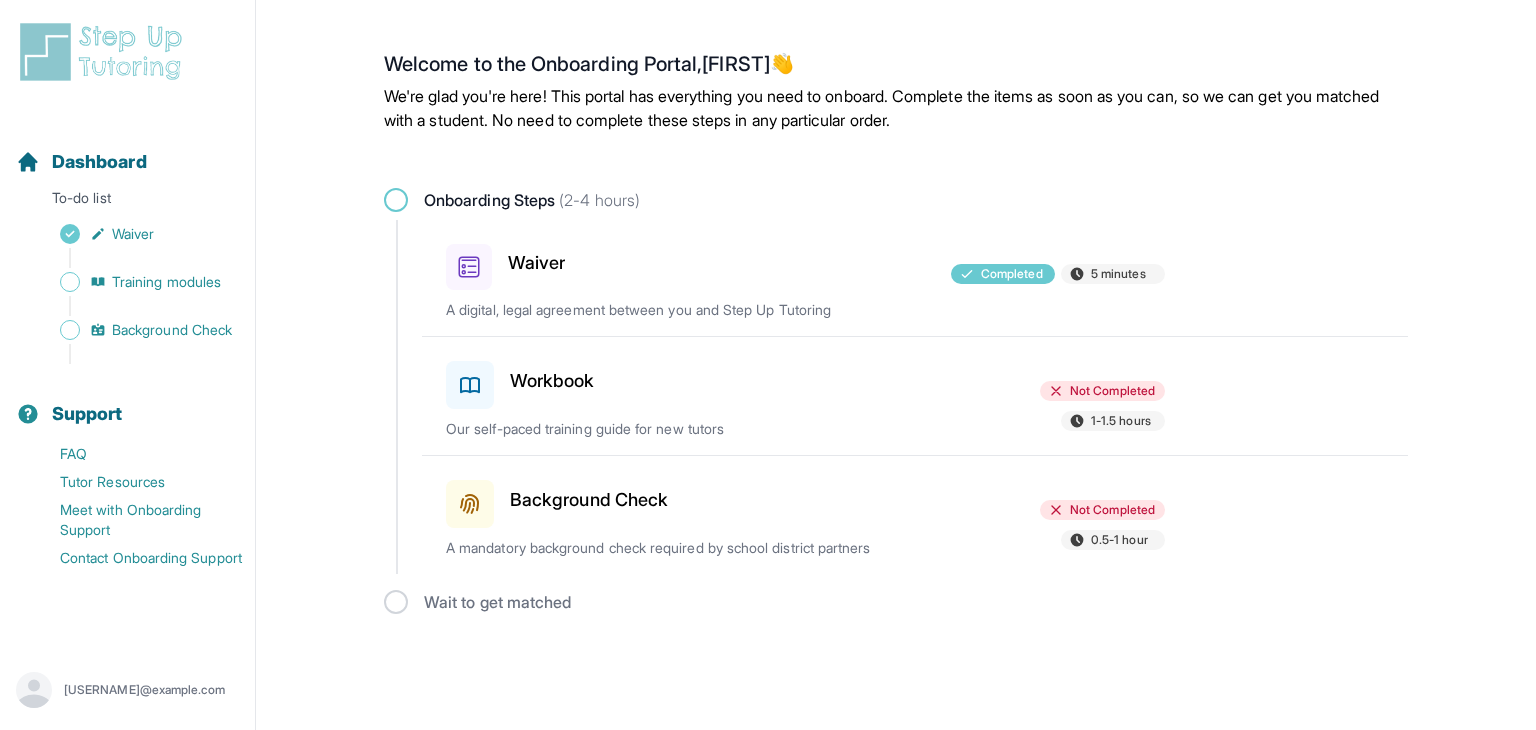 click on "Workbook" at bounding box center (552, 381) 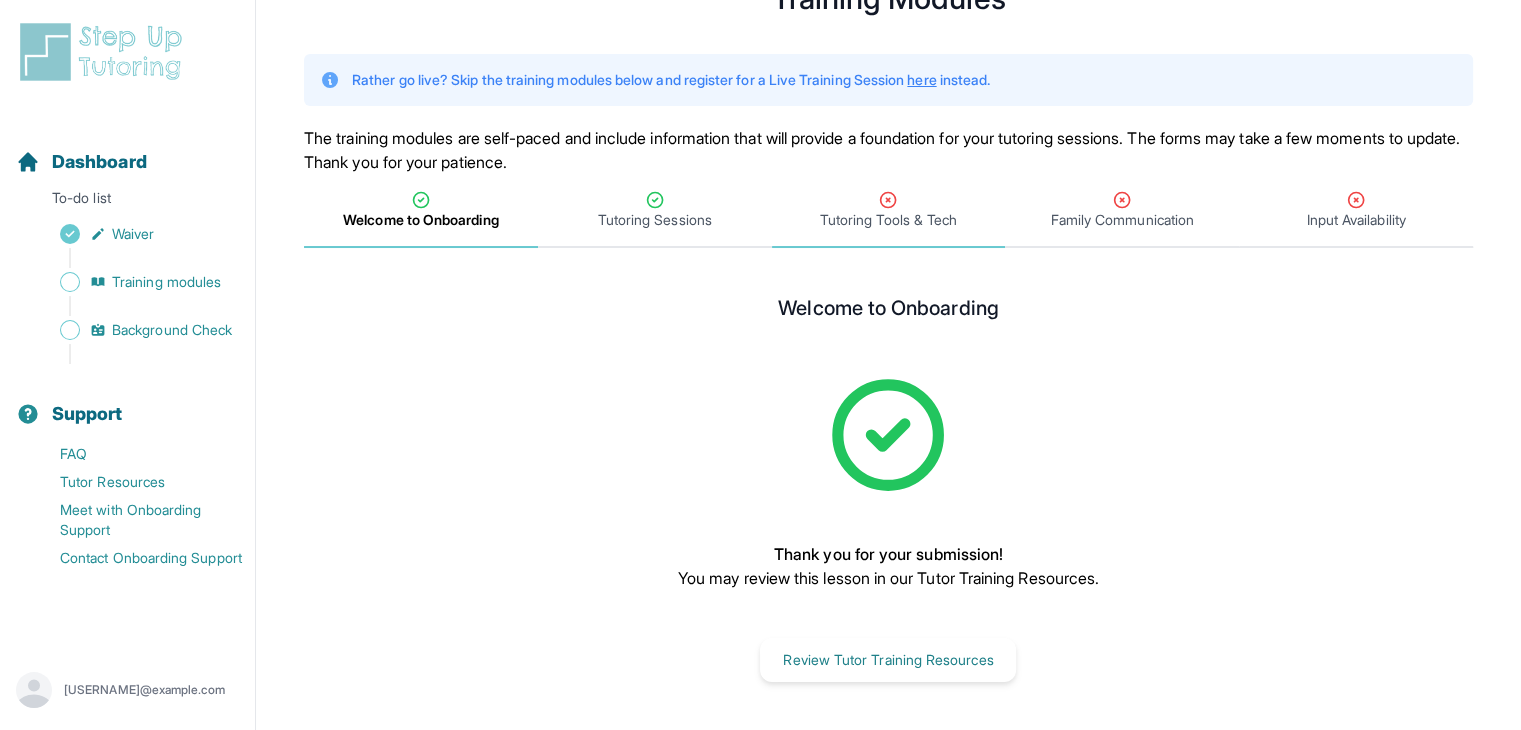 click on "Tutoring Tools & Tech" at bounding box center [888, 220] 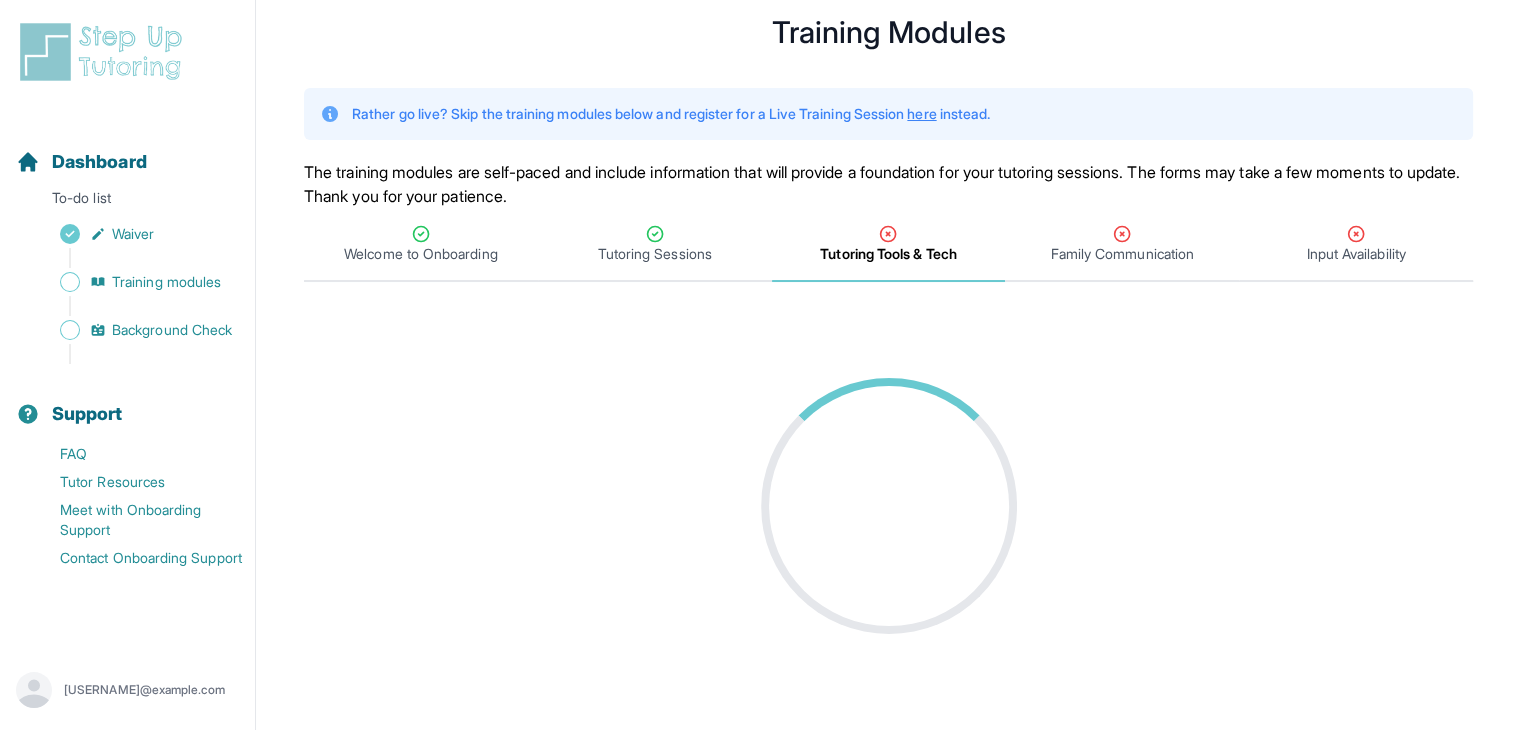 scroll, scrollTop: 86, scrollLeft: 0, axis: vertical 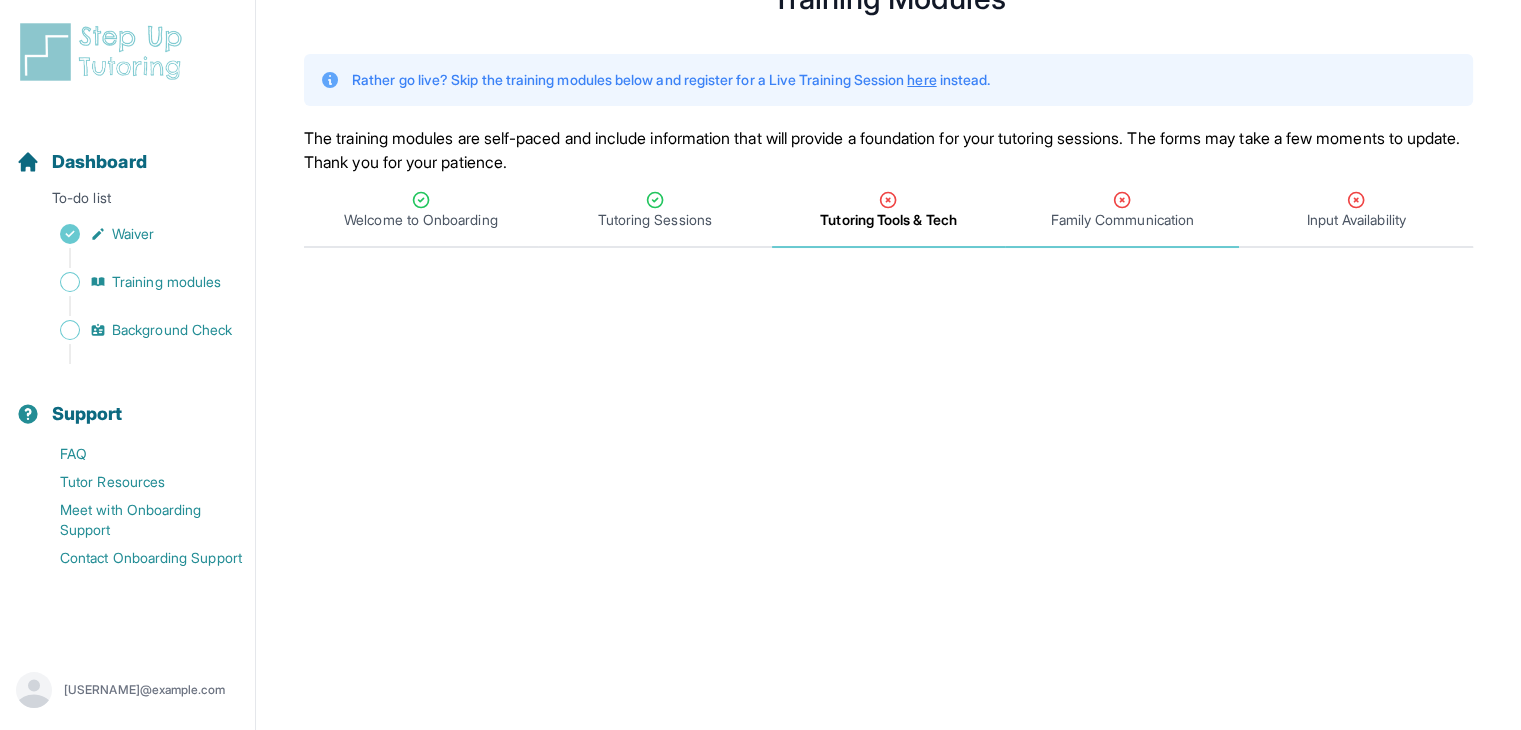 click on "Family Communication" at bounding box center [1122, 220] 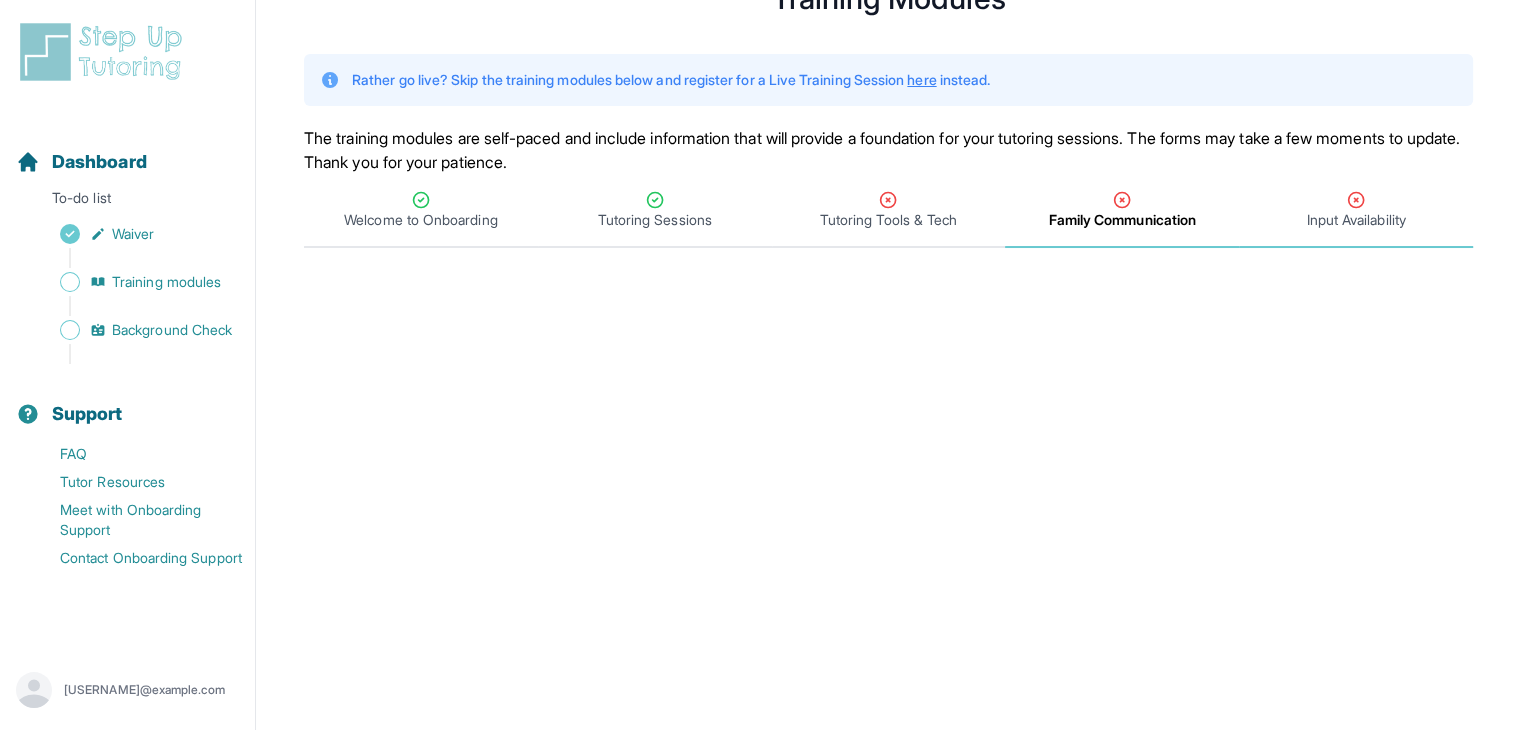 click on "Input Availability" at bounding box center (1355, 220) 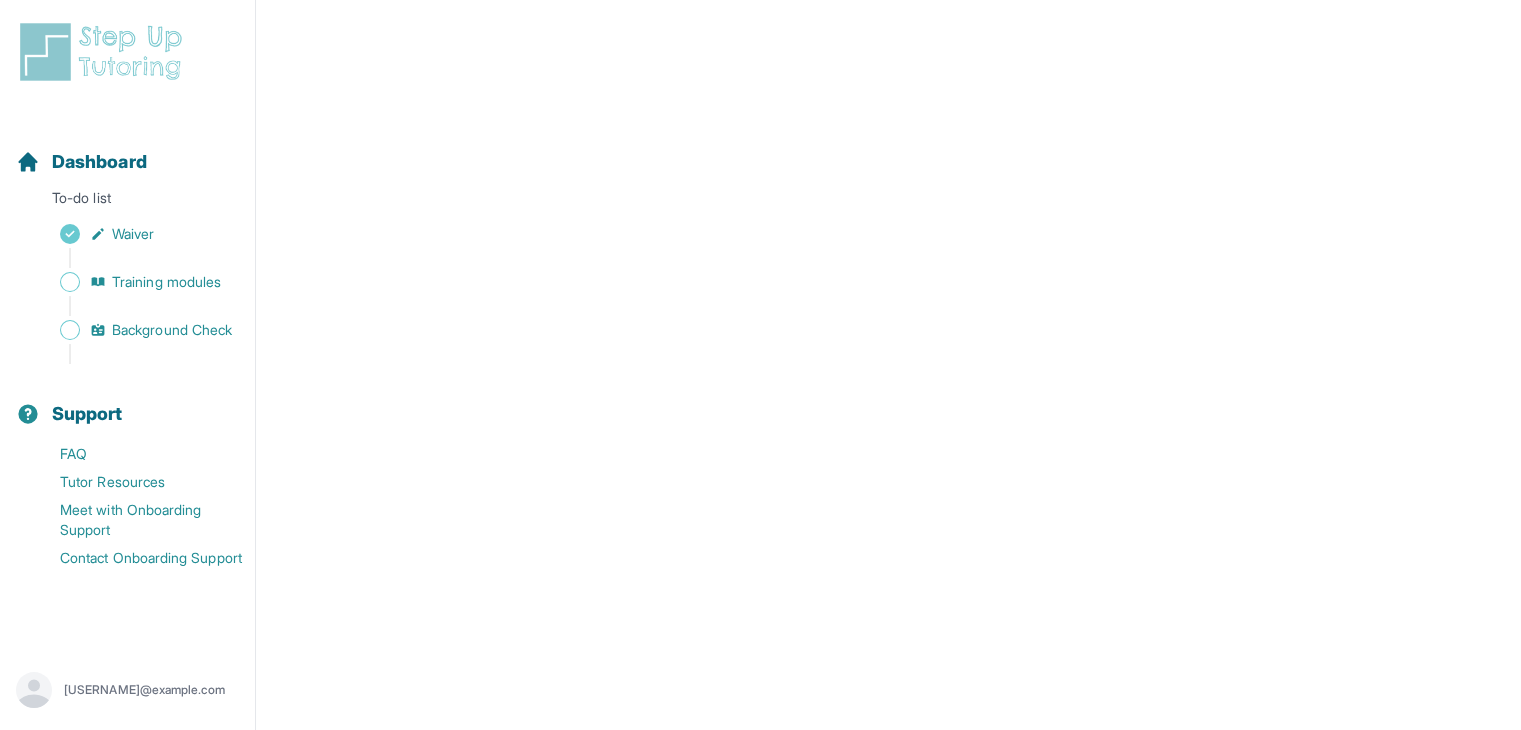 scroll, scrollTop: 876, scrollLeft: 0, axis: vertical 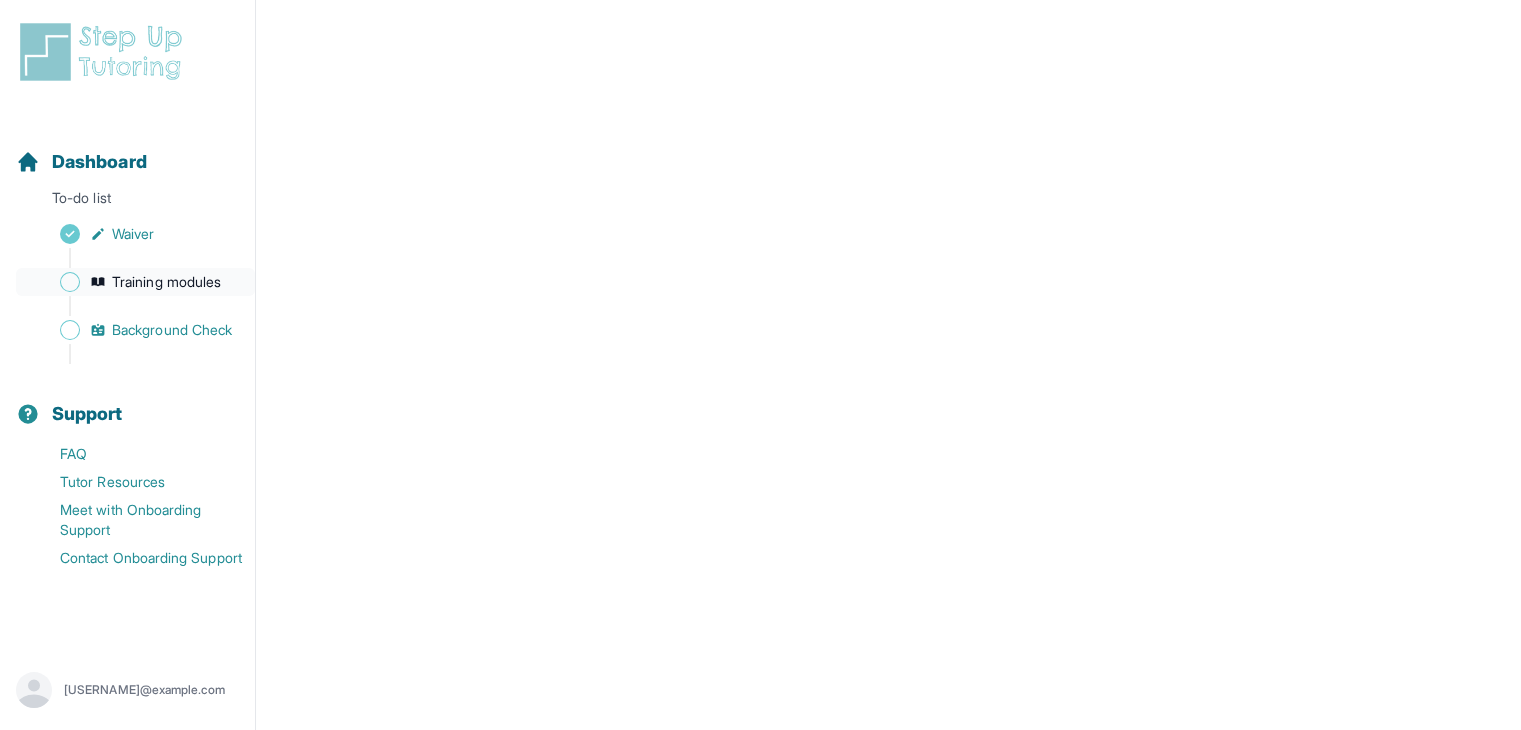 click on "Training modules" at bounding box center (166, 282) 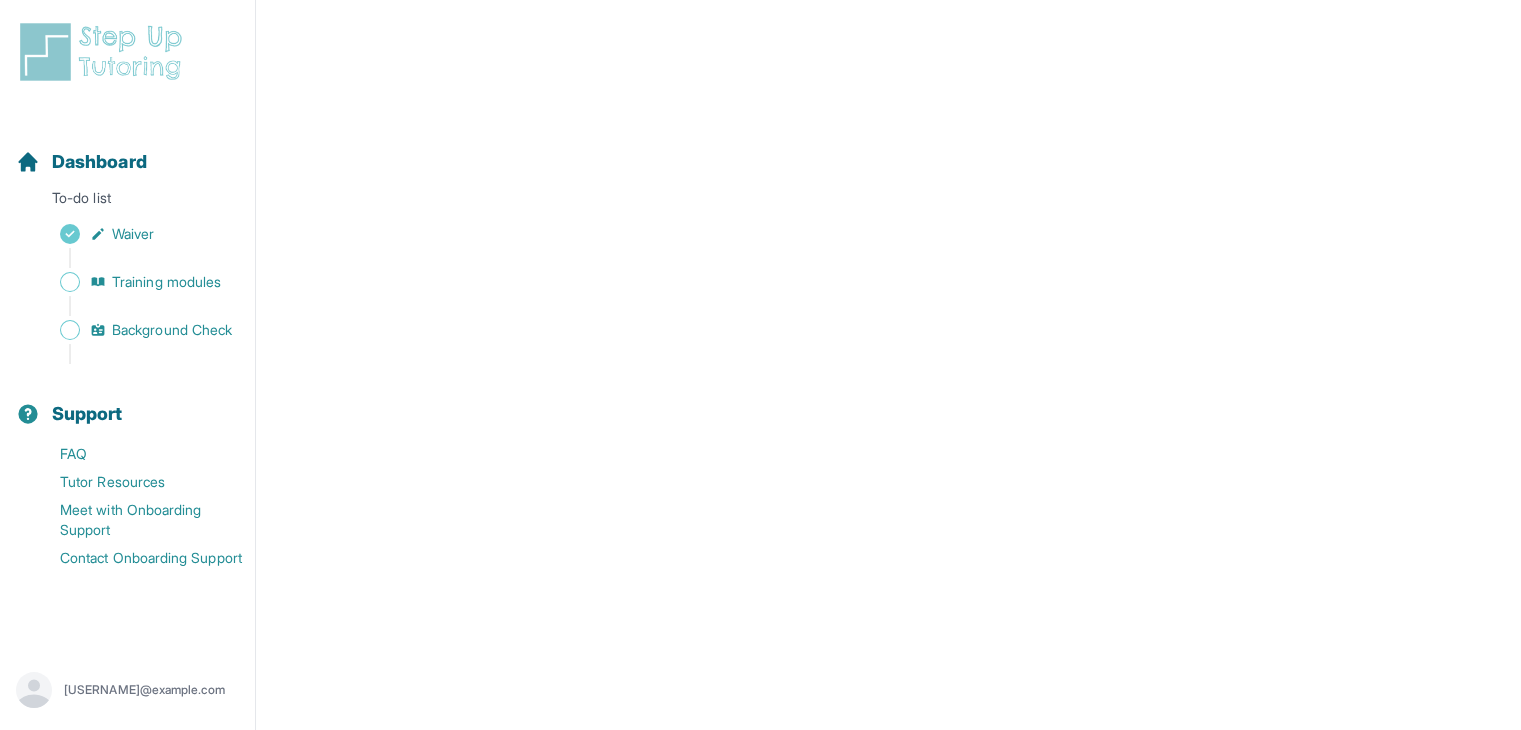 click at bounding box center [131, 306] 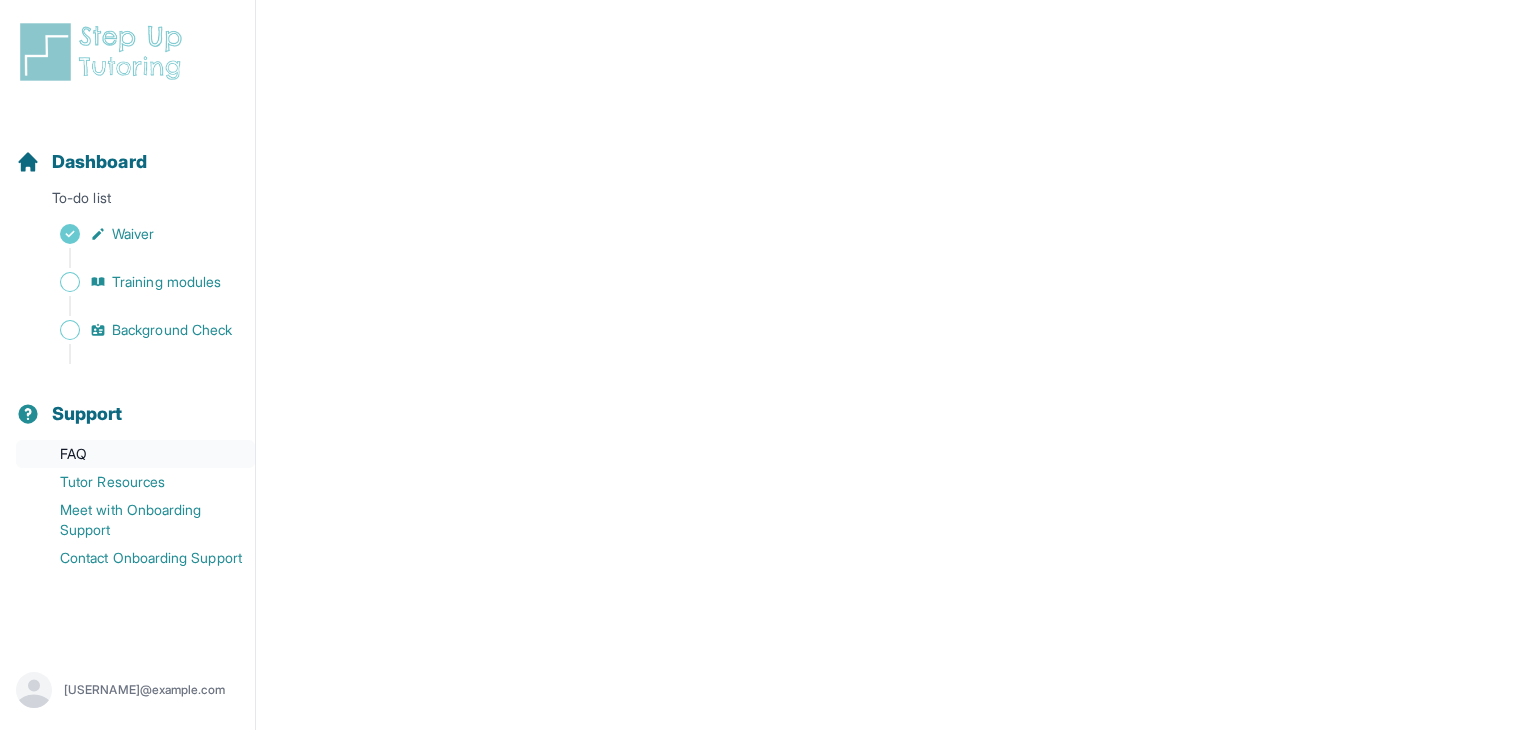 click on "FAQ" at bounding box center (135, 454) 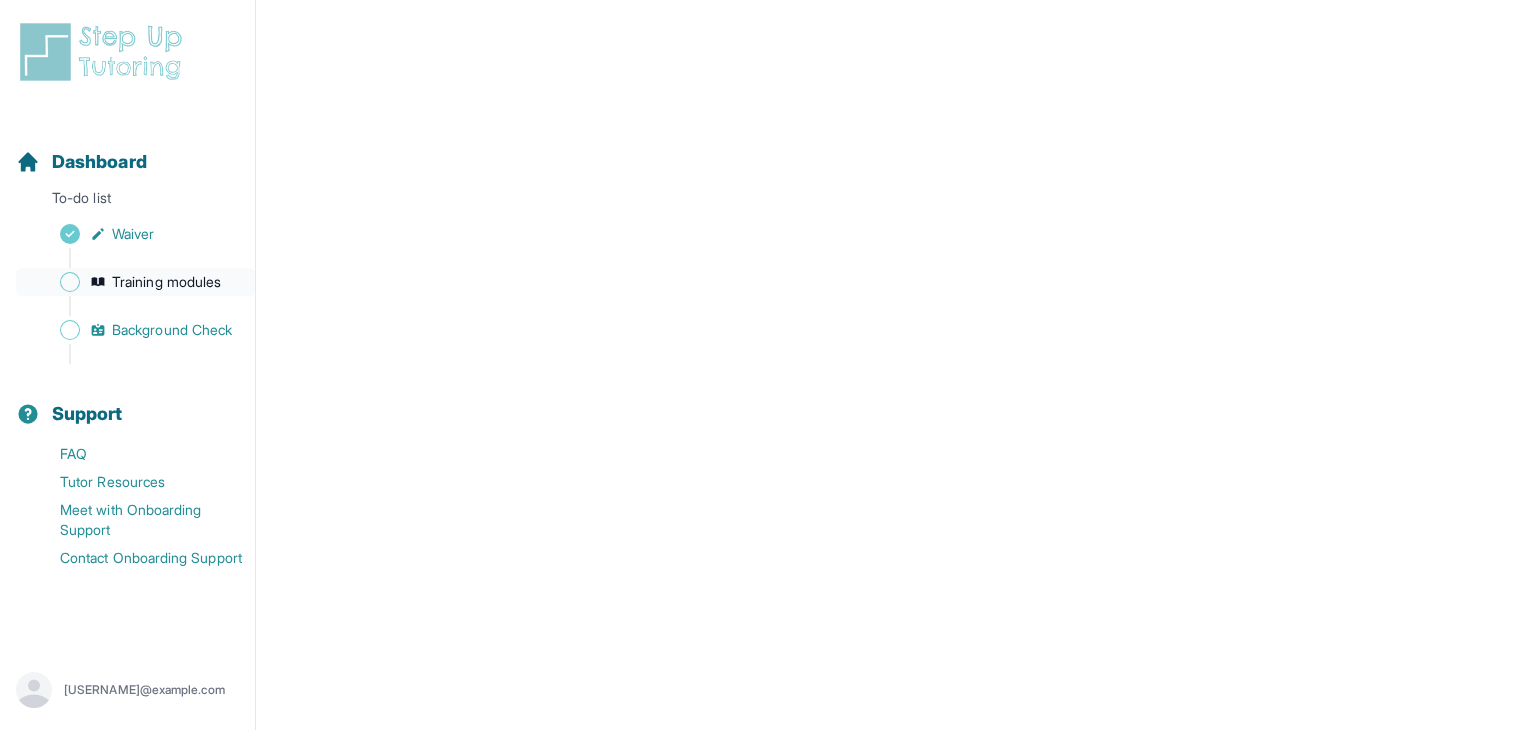 click on "Training modules" at bounding box center (166, 282) 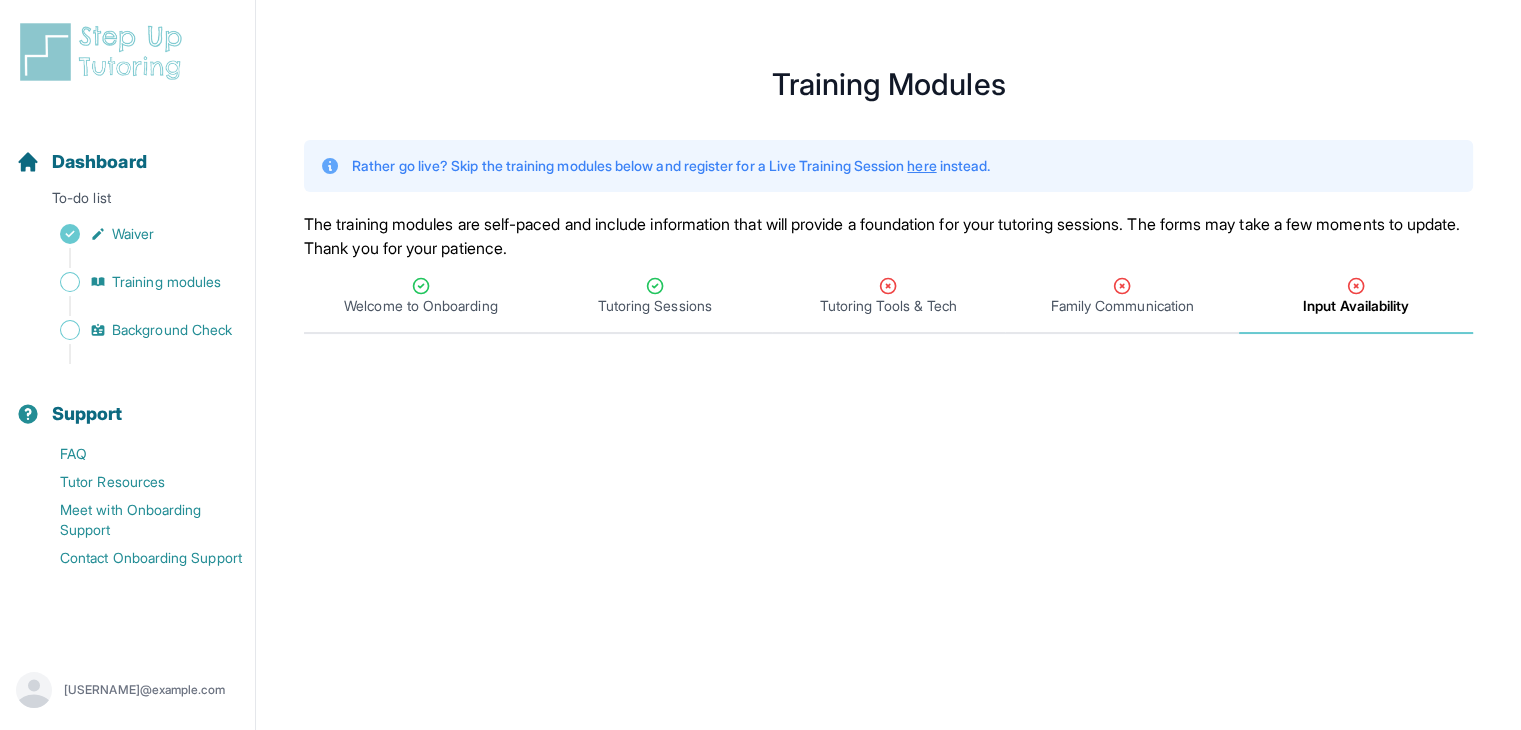 scroll, scrollTop: 3, scrollLeft: 0, axis: vertical 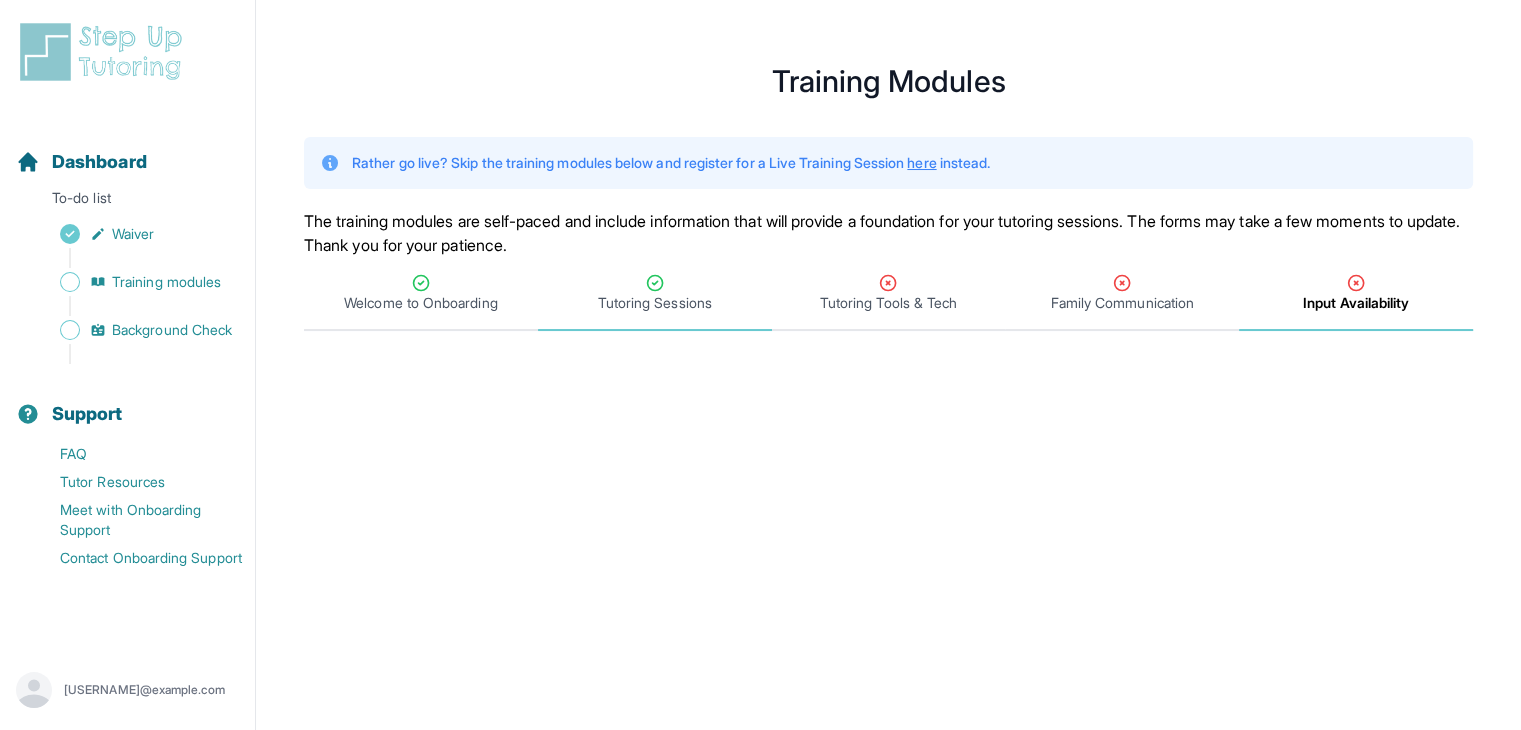 click on "Tutoring Sessions" at bounding box center [655, 303] 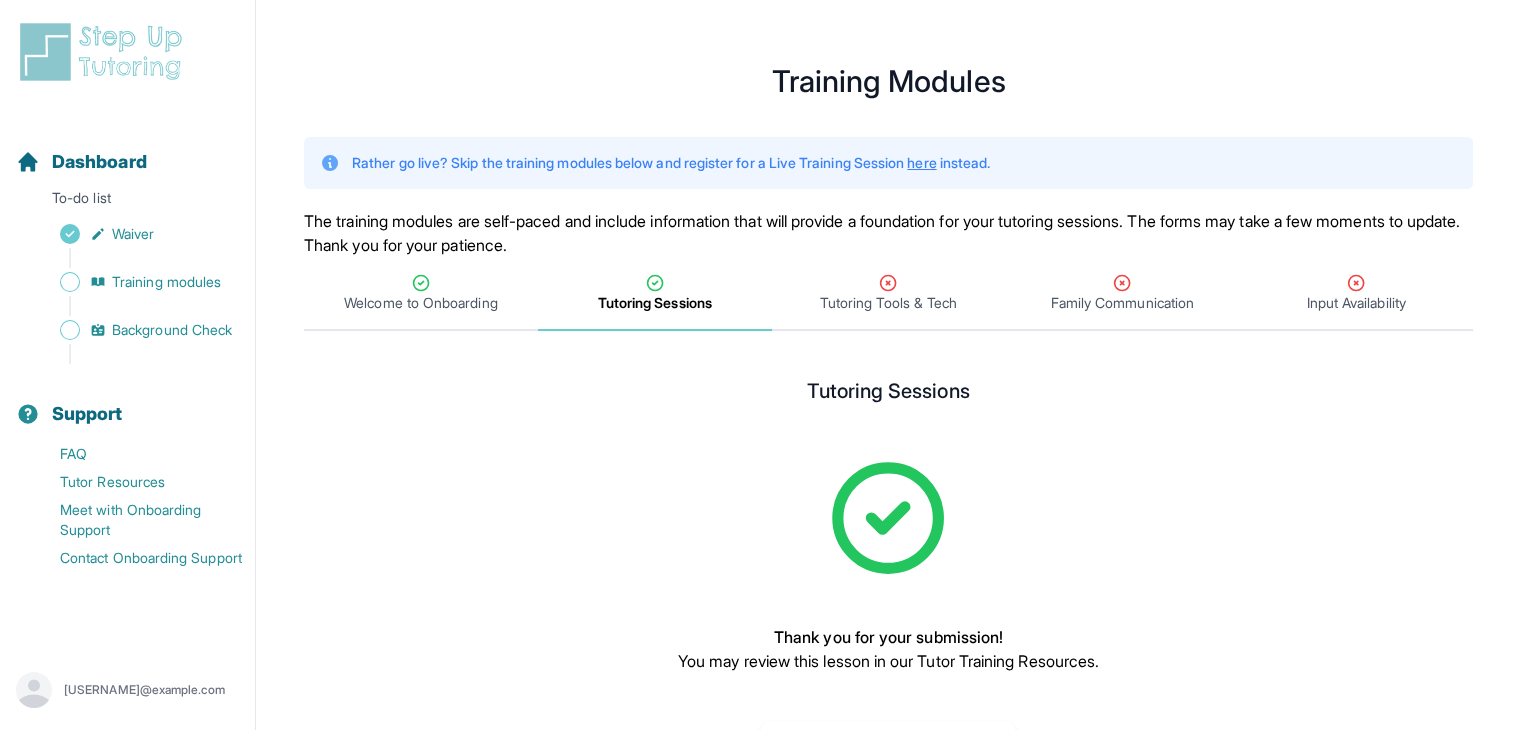 scroll, scrollTop: 86, scrollLeft: 0, axis: vertical 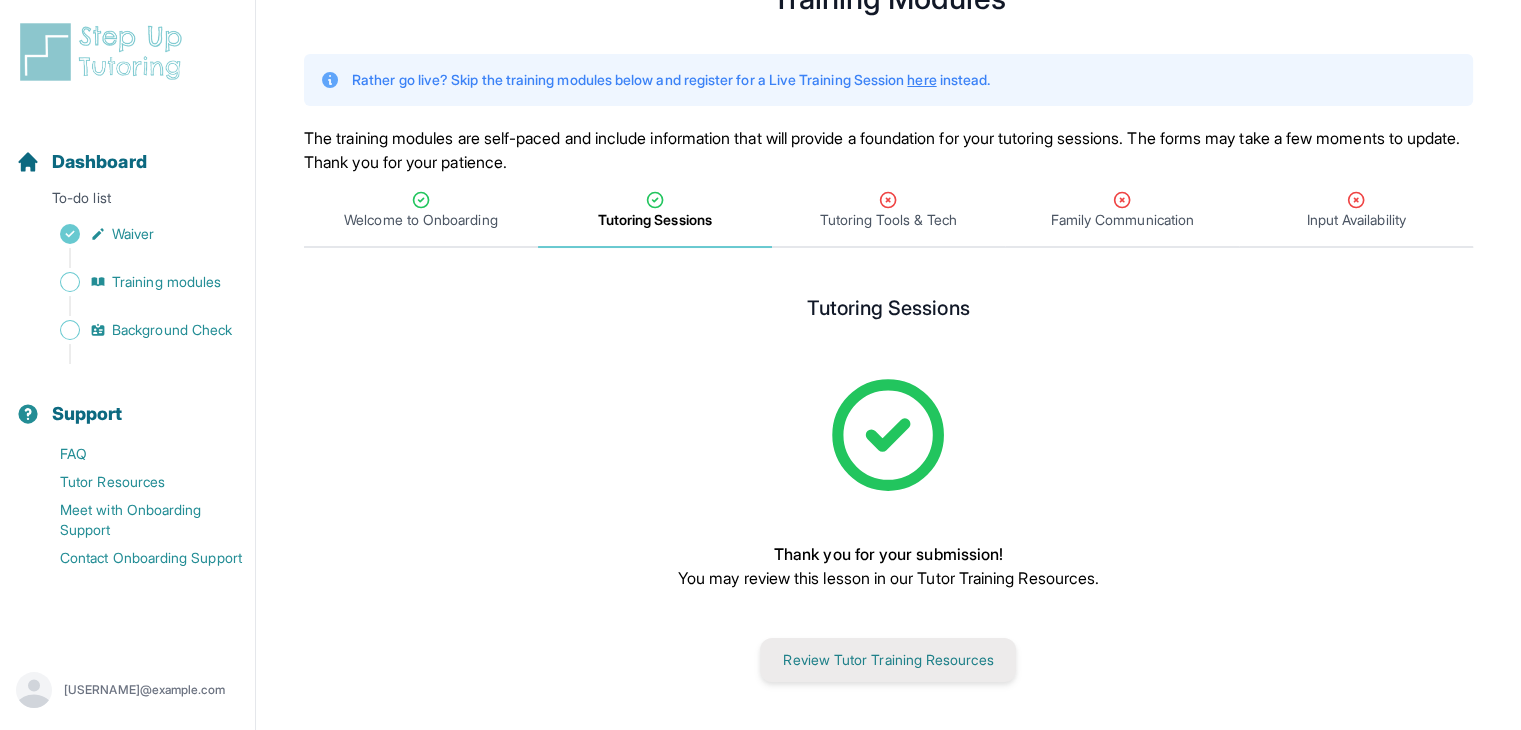click on "Review Tutor Training Resources" at bounding box center [888, 660] 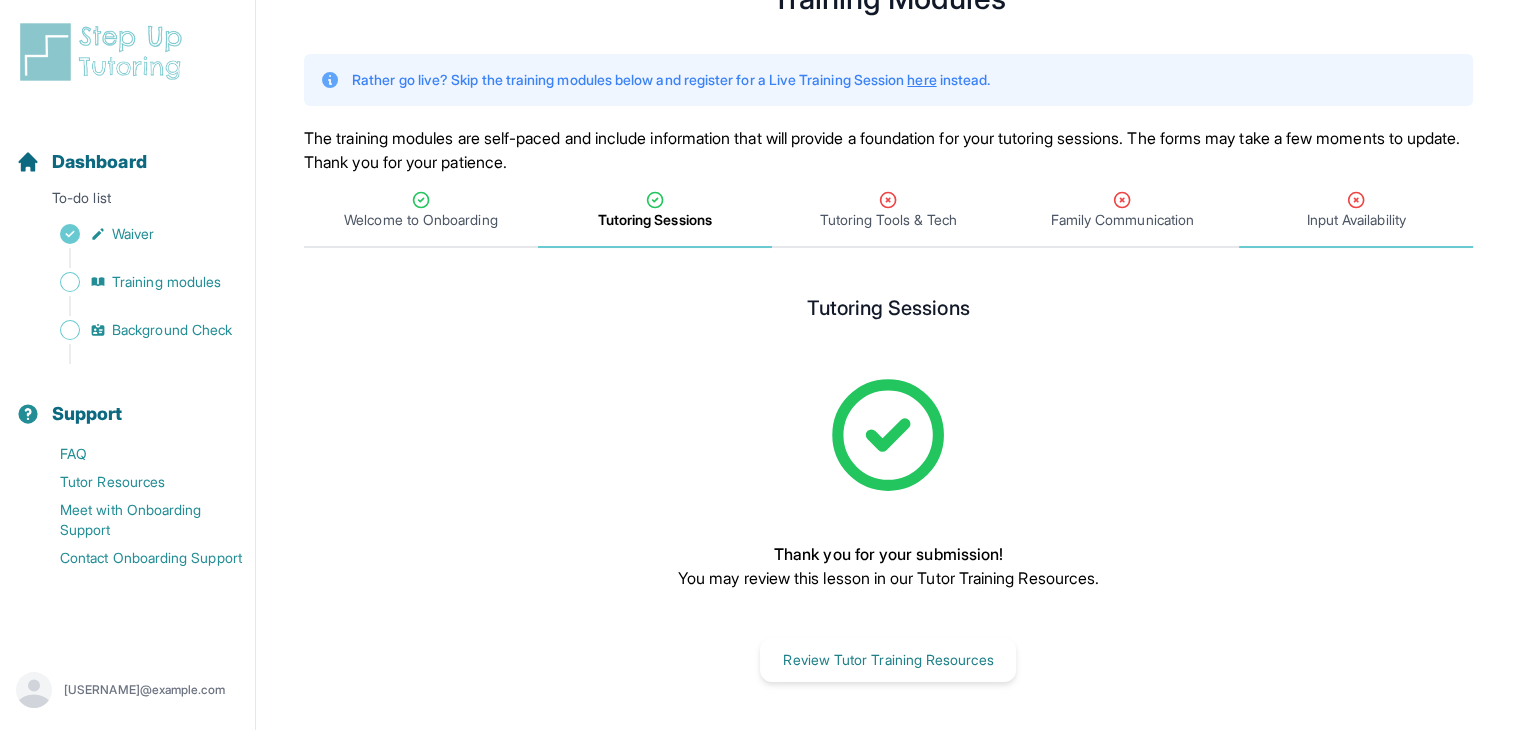 click on "Input Availability" at bounding box center [1355, 220] 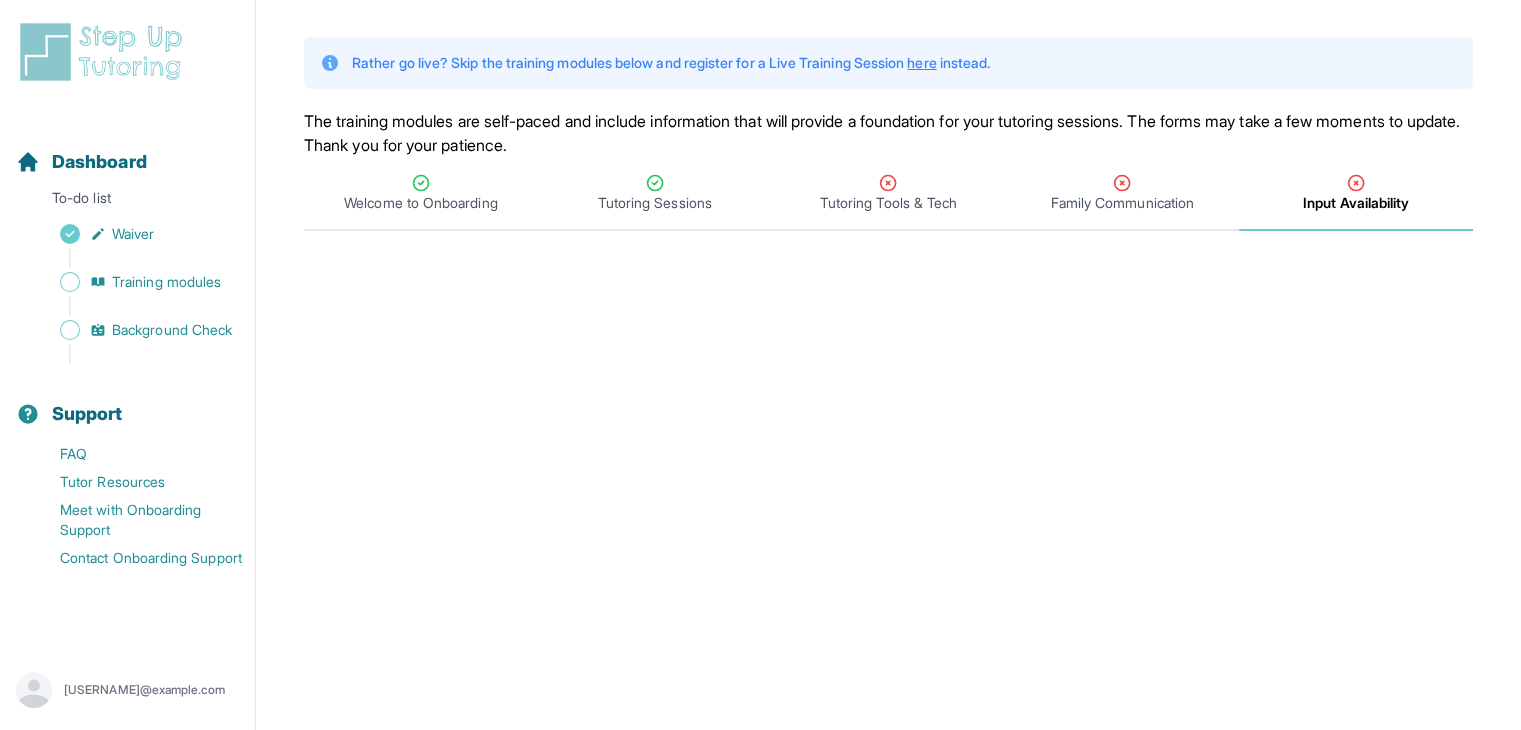 scroll, scrollTop: 104, scrollLeft: 0, axis: vertical 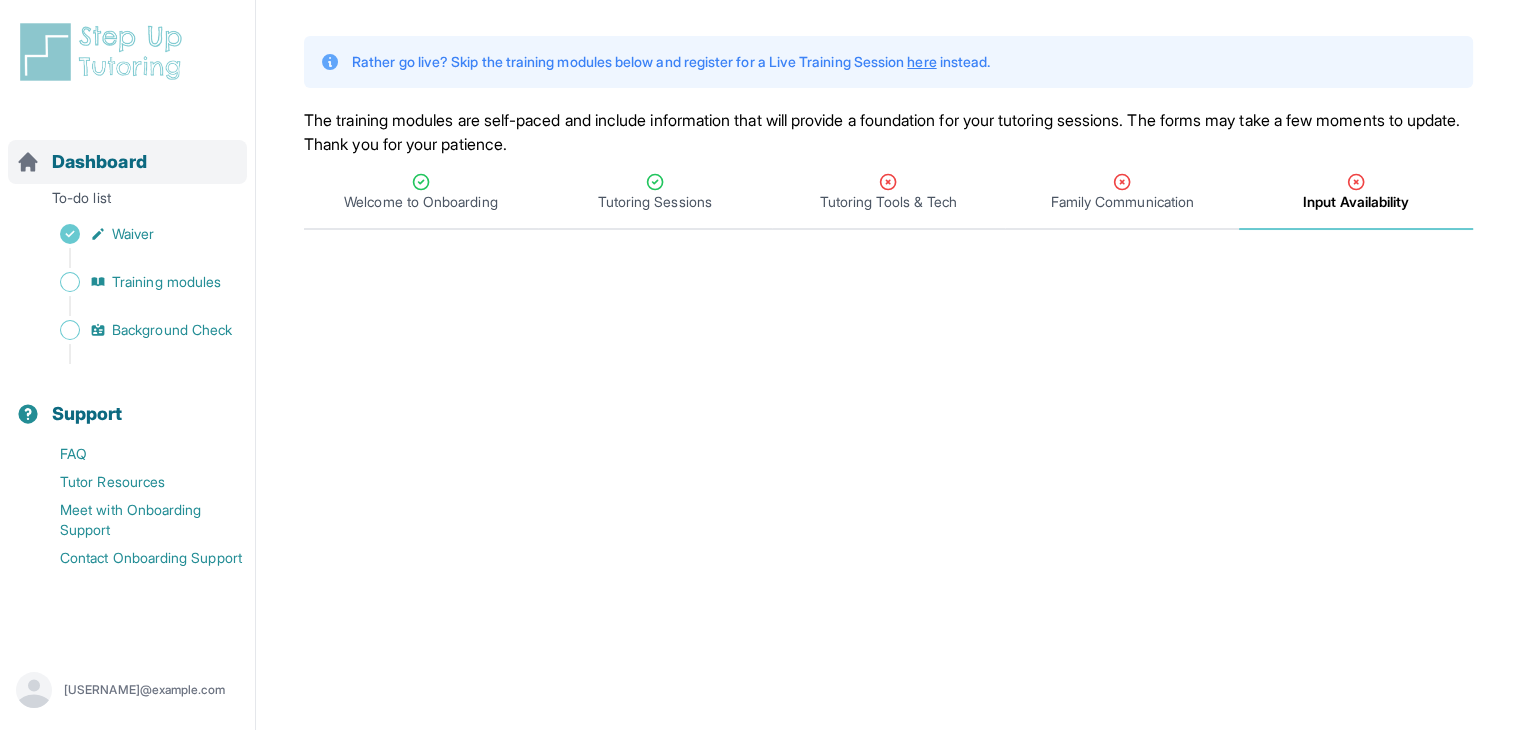 click on "Dashboard" at bounding box center [99, 162] 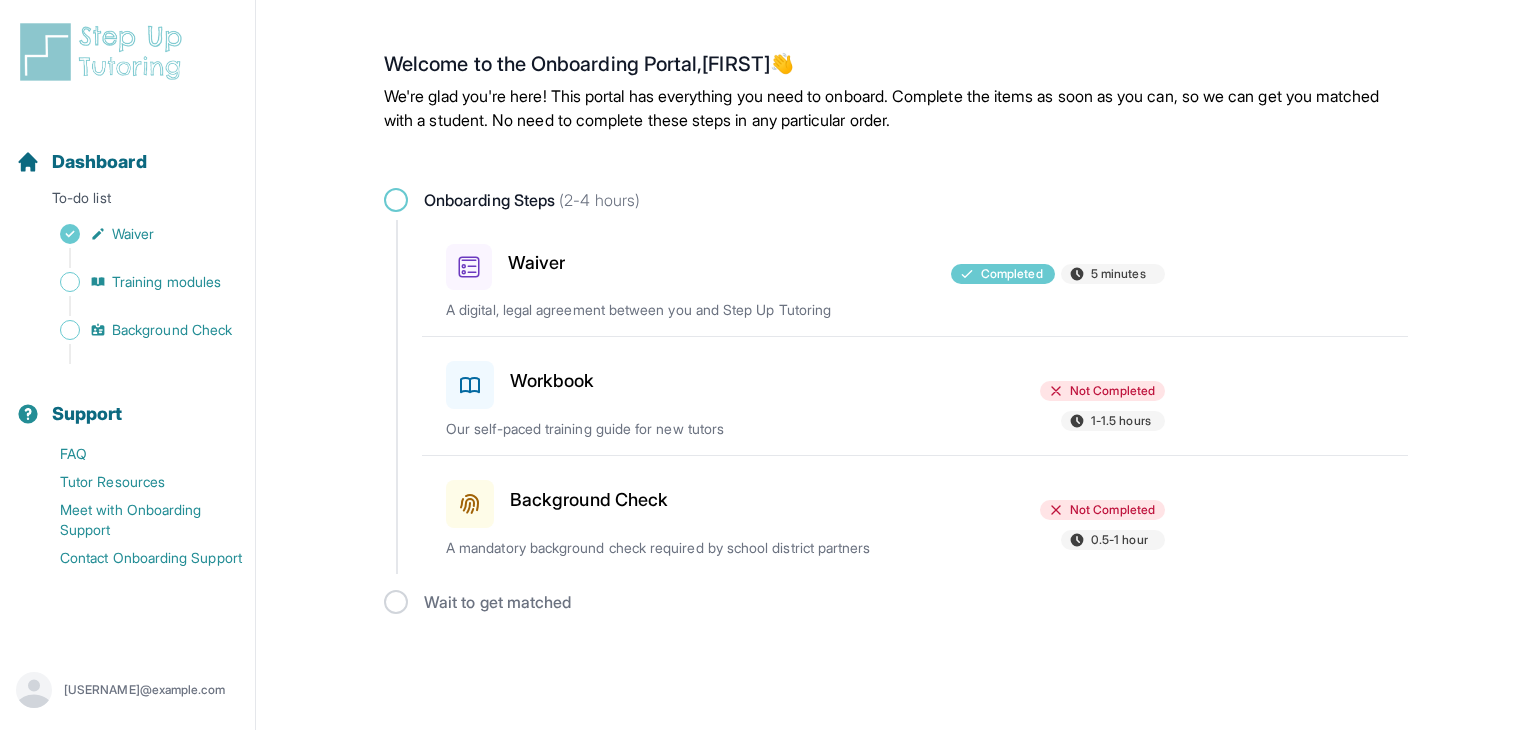 click on "Workbook" at bounding box center (552, 381) 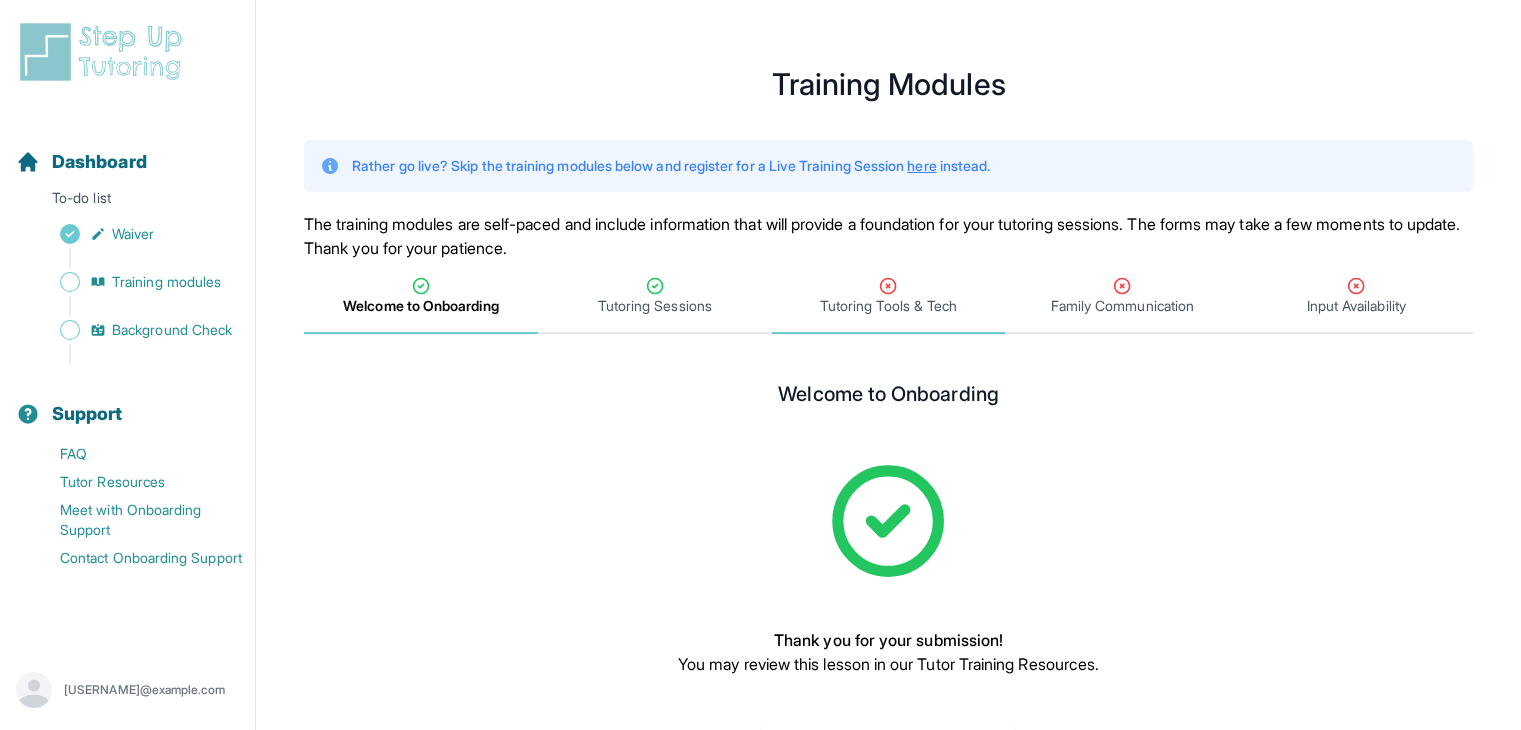 click on "Tutoring Tools & Tech" at bounding box center (889, 296) 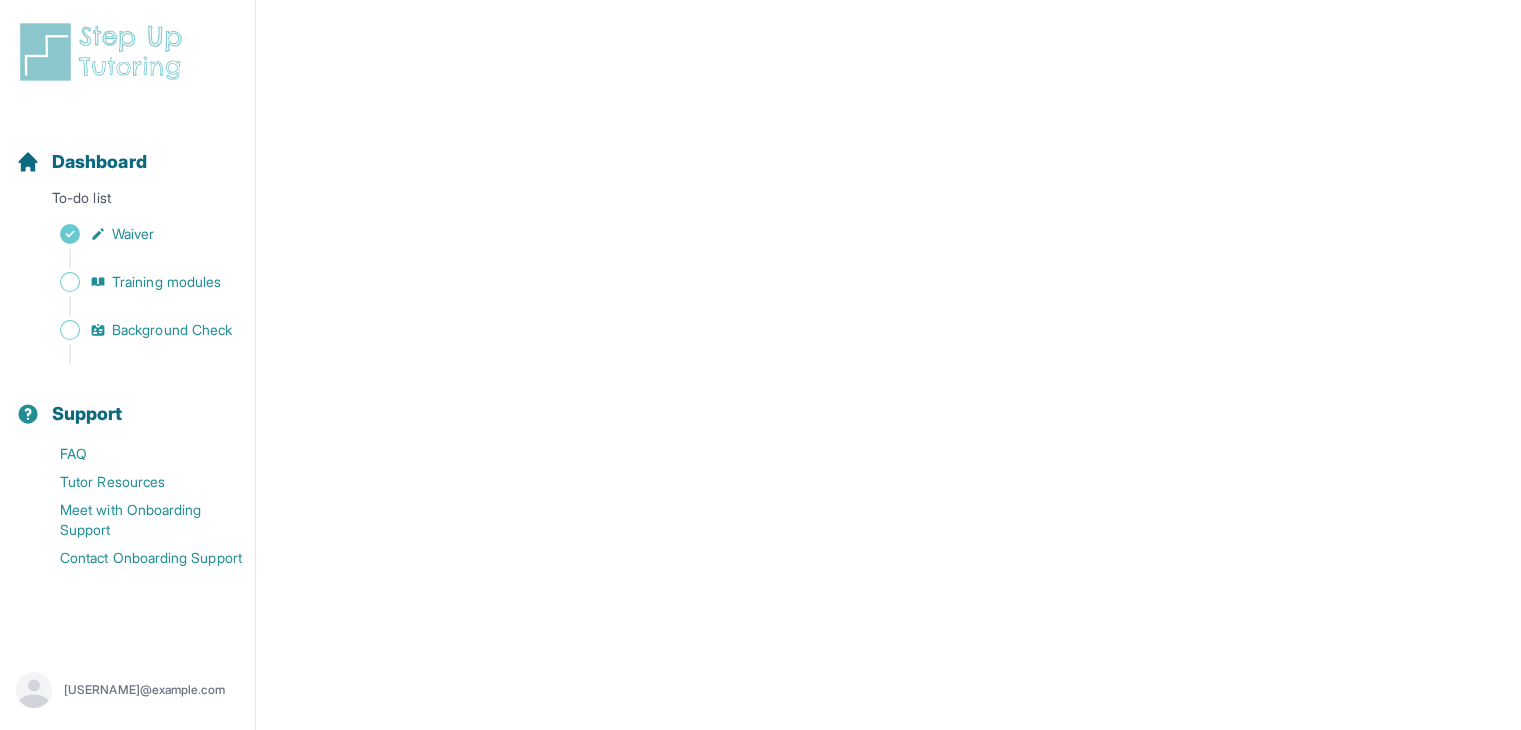 scroll, scrollTop: 0, scrollLeft: 0, axis: both 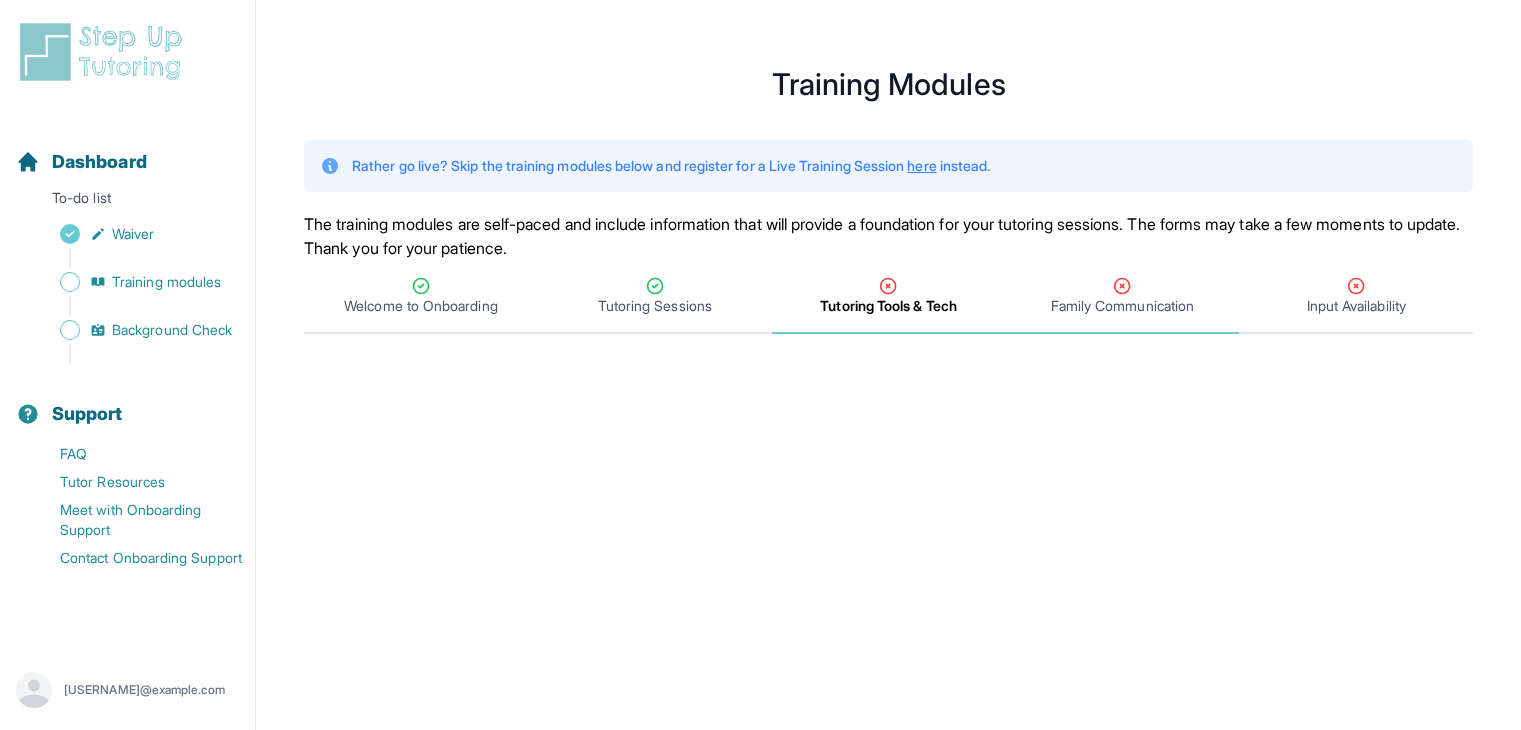 click on "Family Communication" at bounding box center (1122, 296) 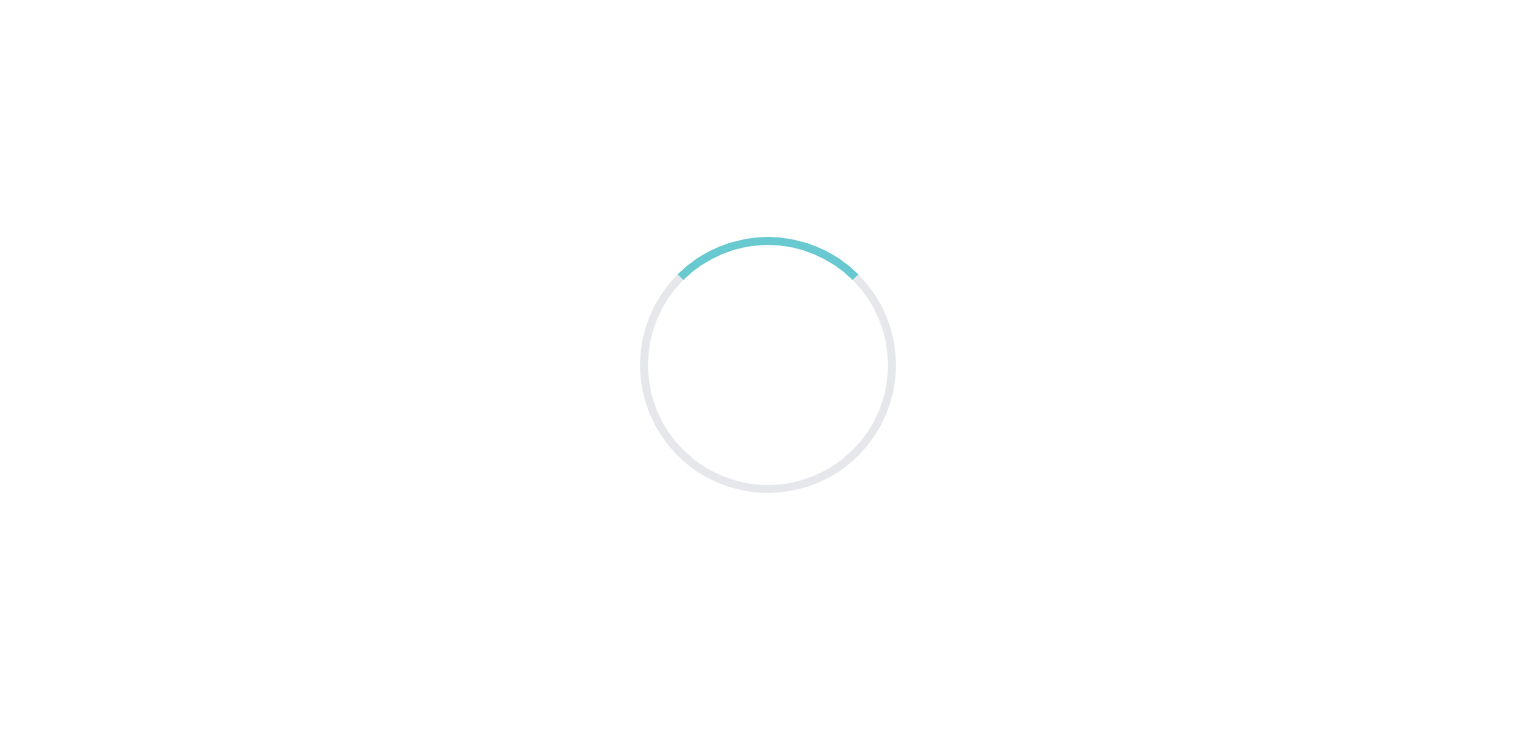 scroll, scrollTop: 0, scrollLeft: 0, axis: both 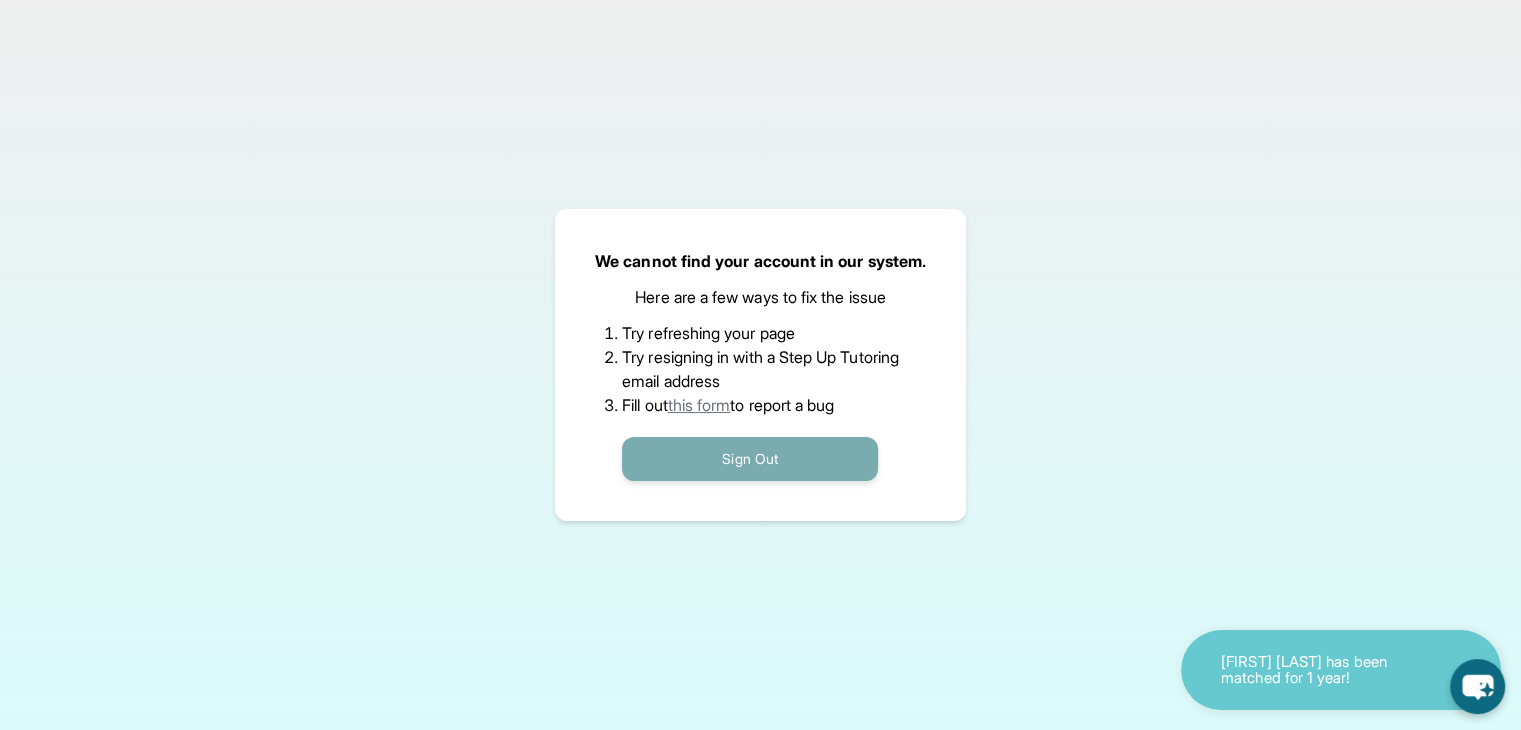 click on "Sign Out" at bounding box center [750, 459] 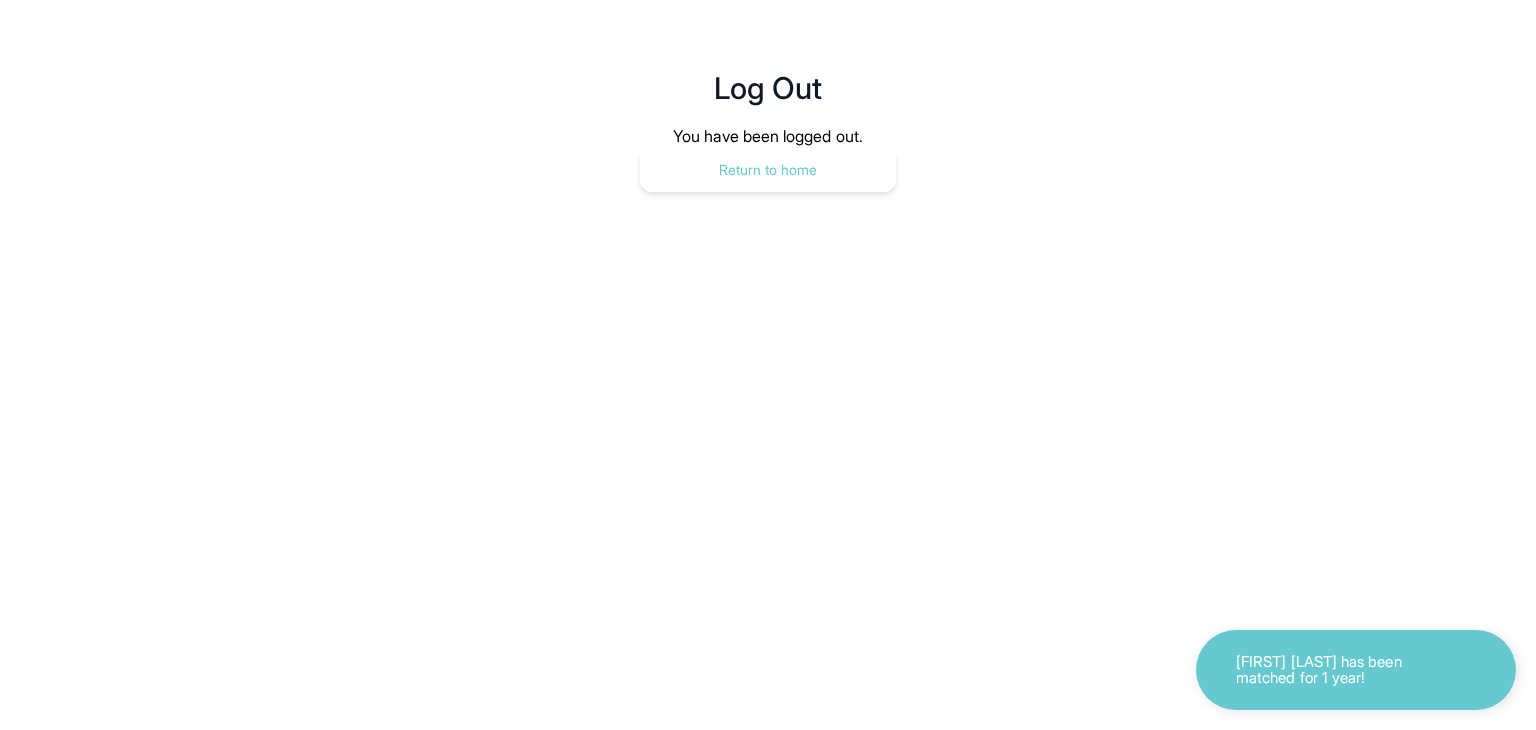 click on "Return to home" at bounding box center (768, 170) 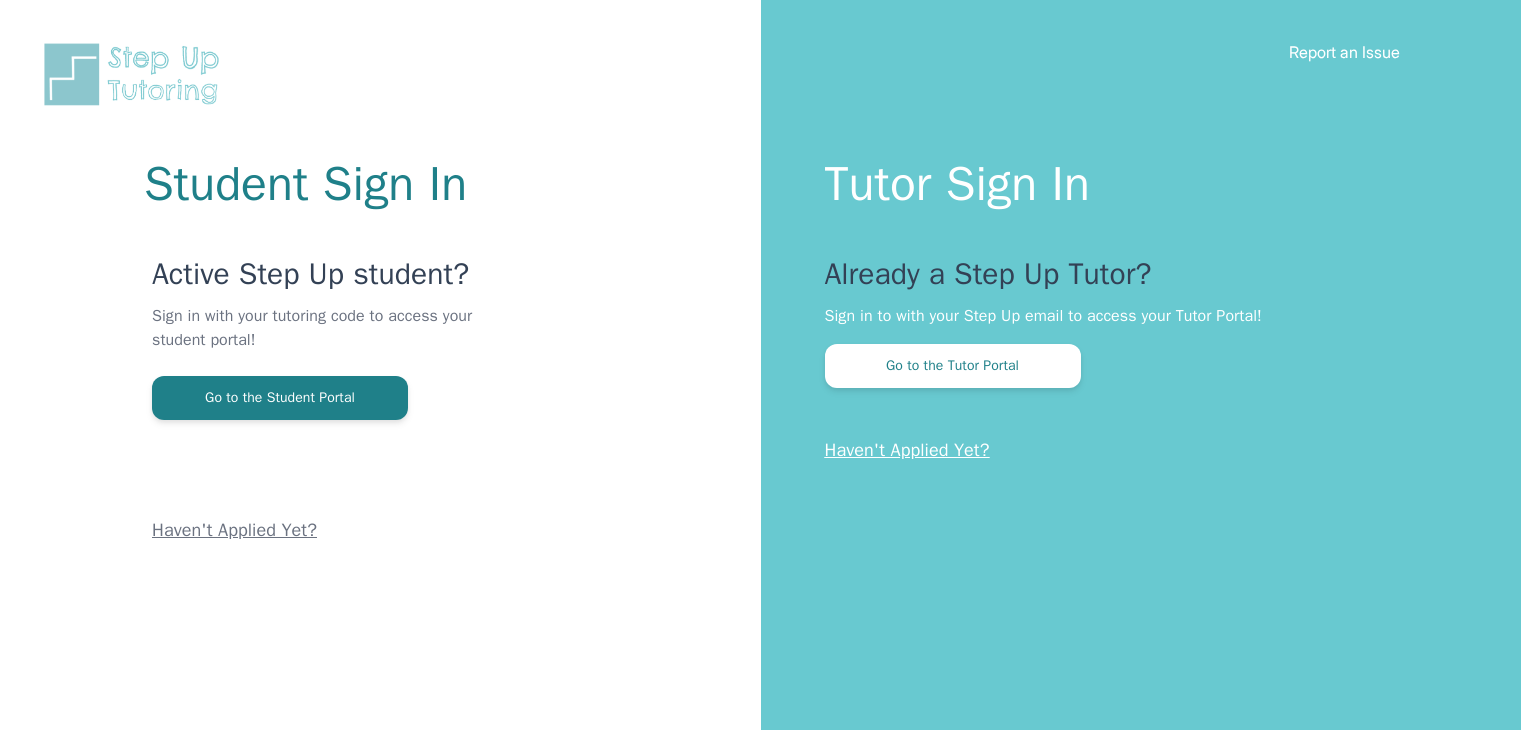 scroll, scrollTop: 0, scrollLeft: 0, axis: both 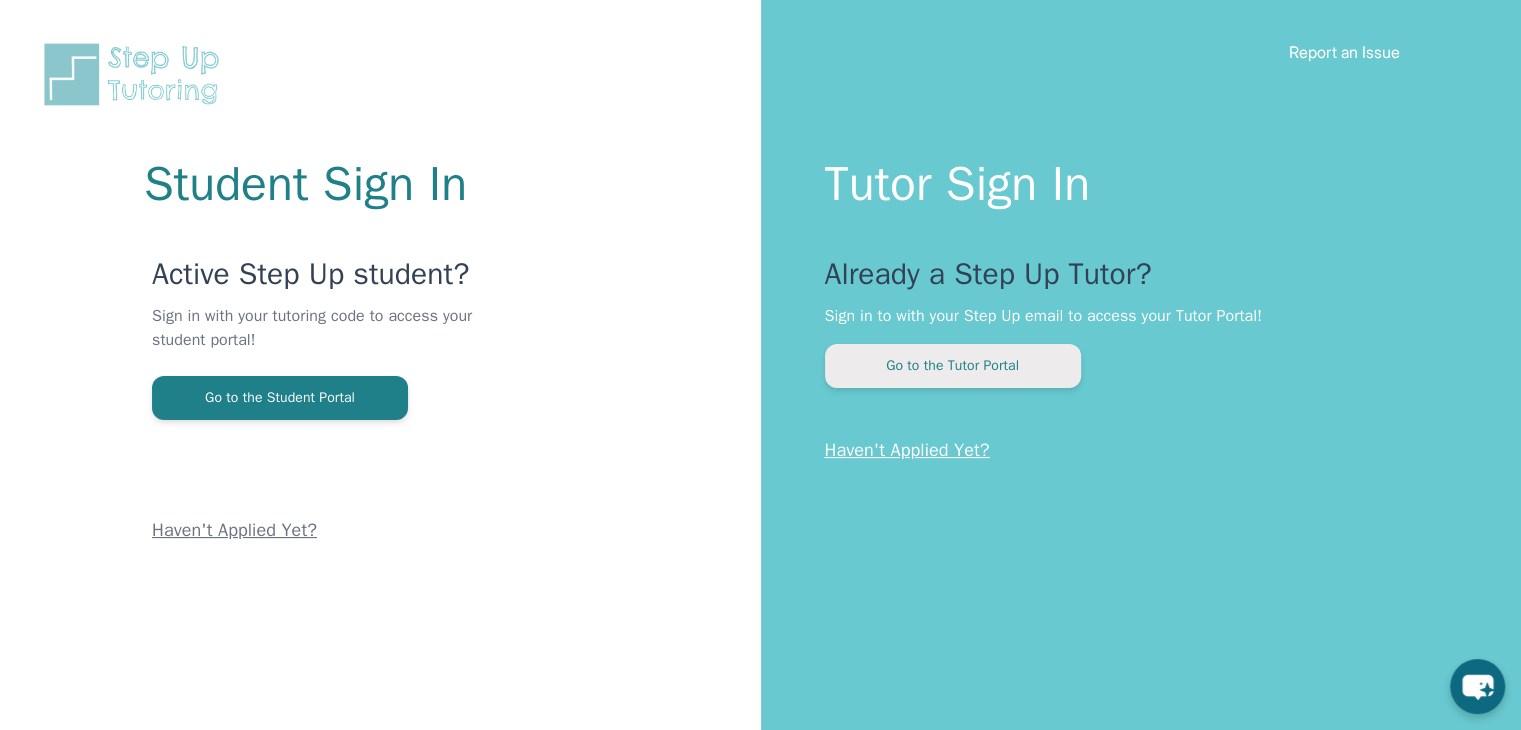 click on "Go to the Tutor Portal" at bounding box center (953, 366) 